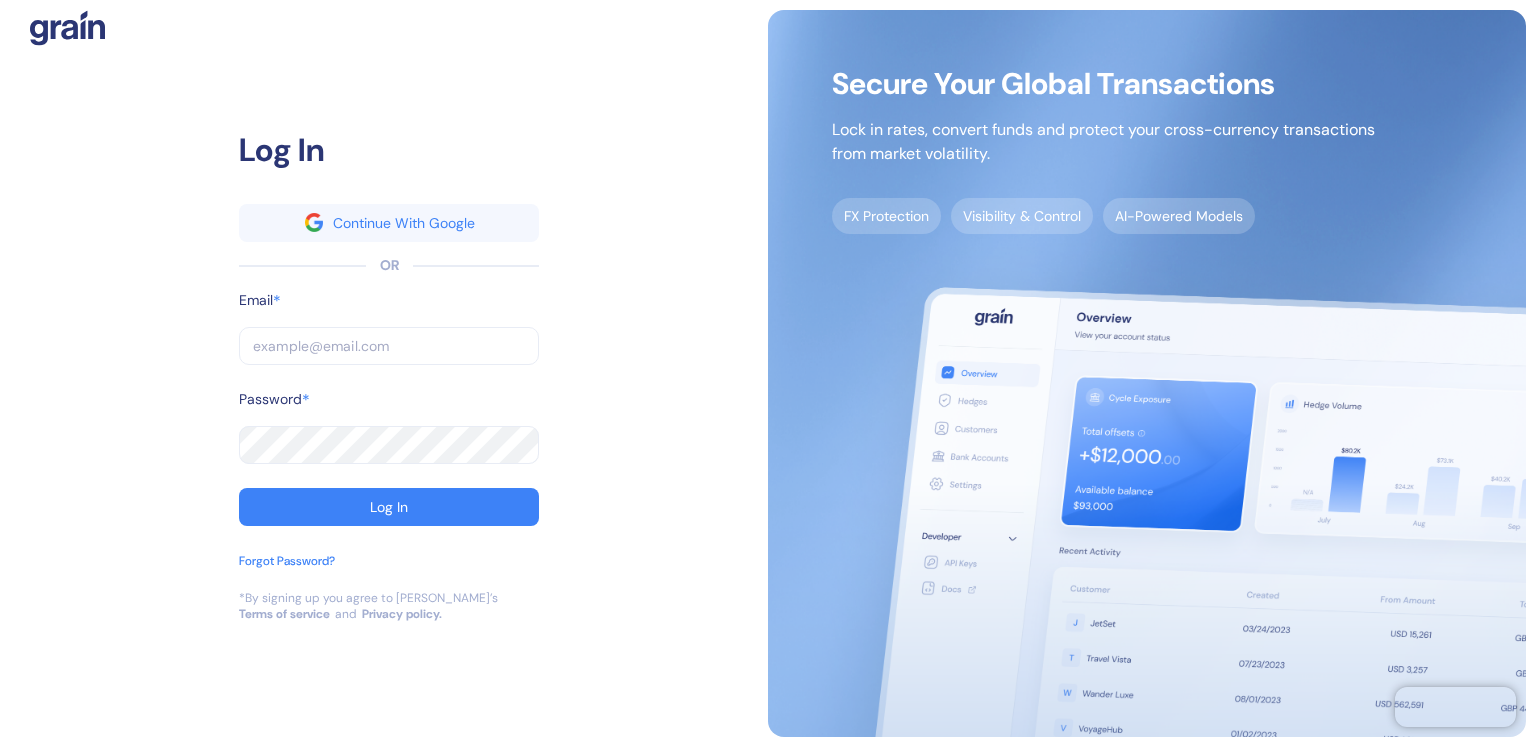 scroll, scrollTop: 0, scrollLeft: 0, axis: both 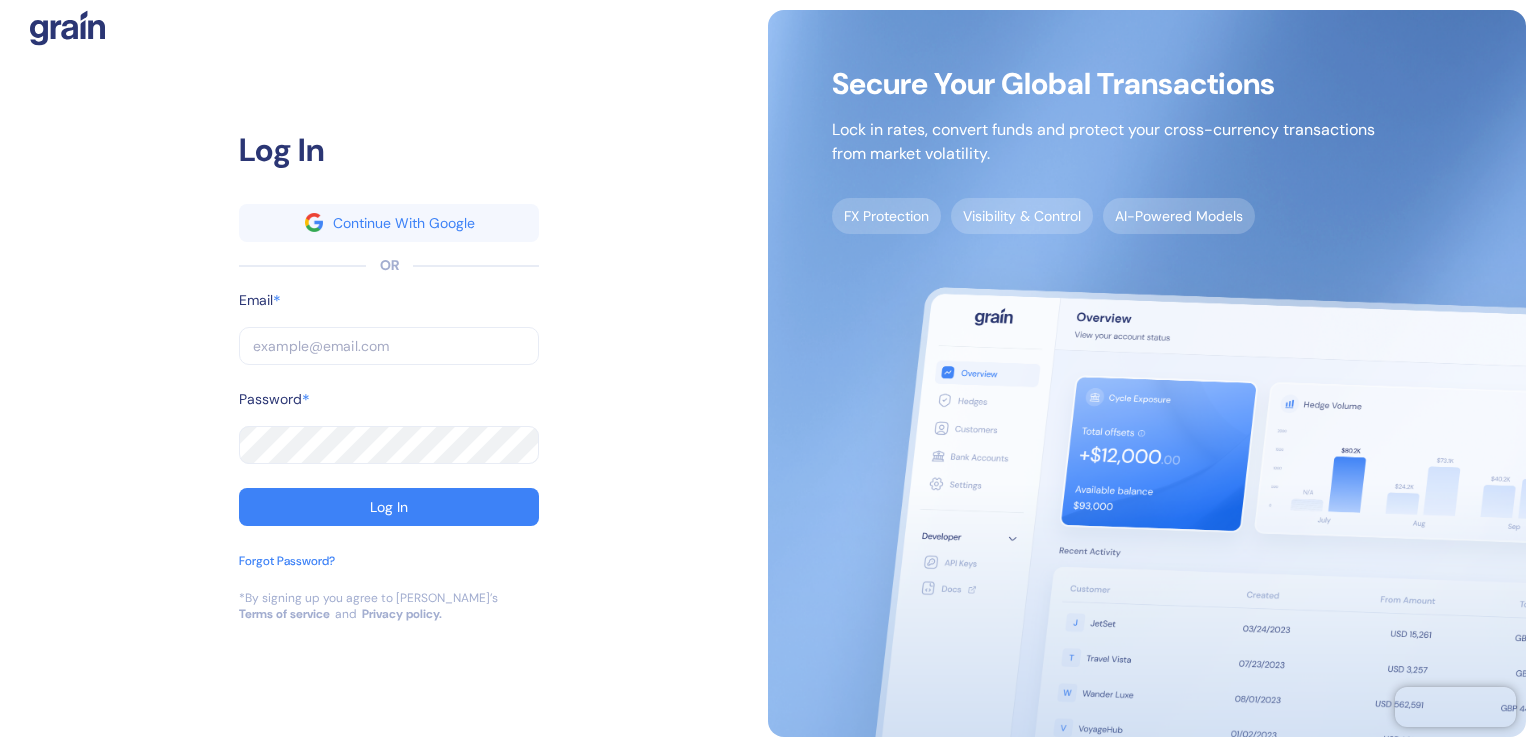 click at bounding box center (389, 346) 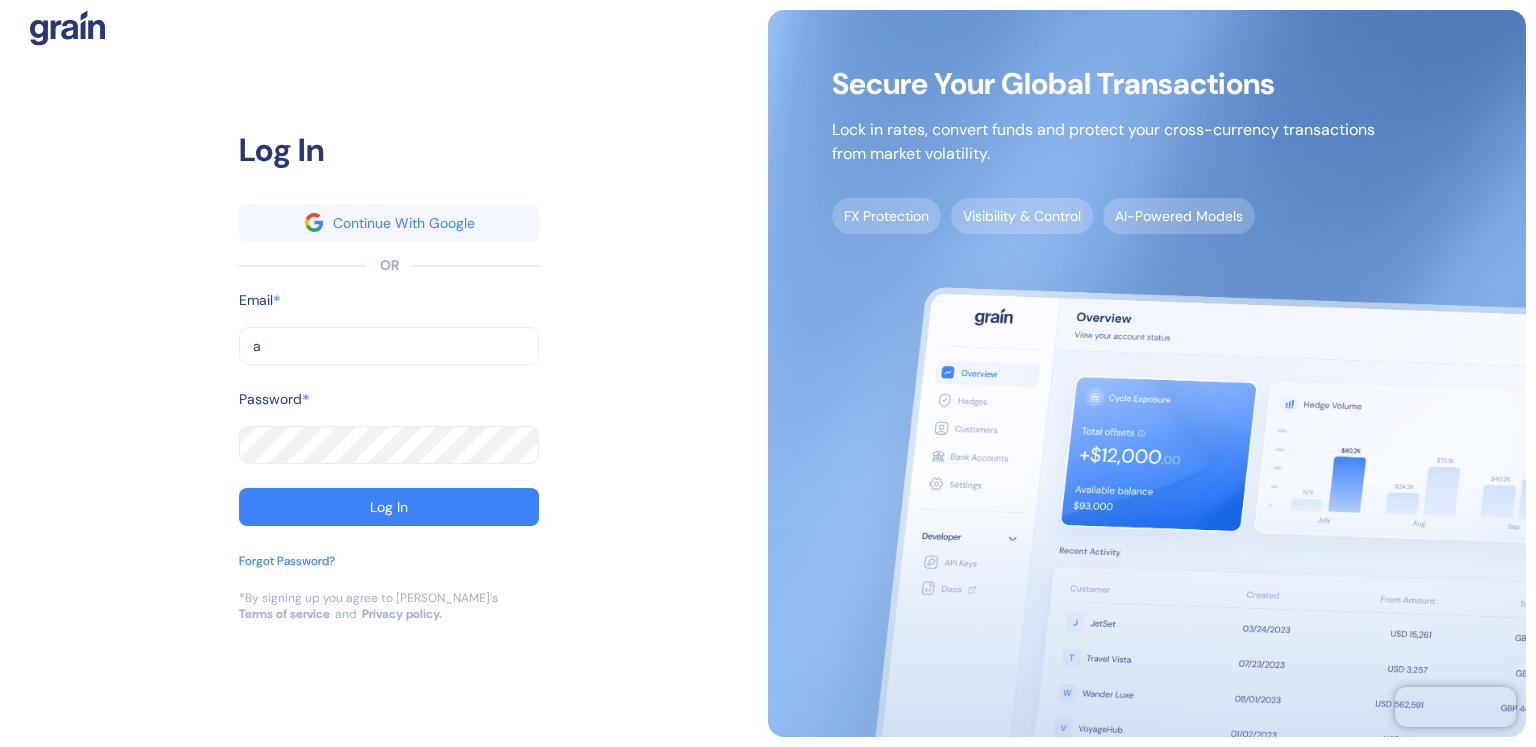 type on "a" 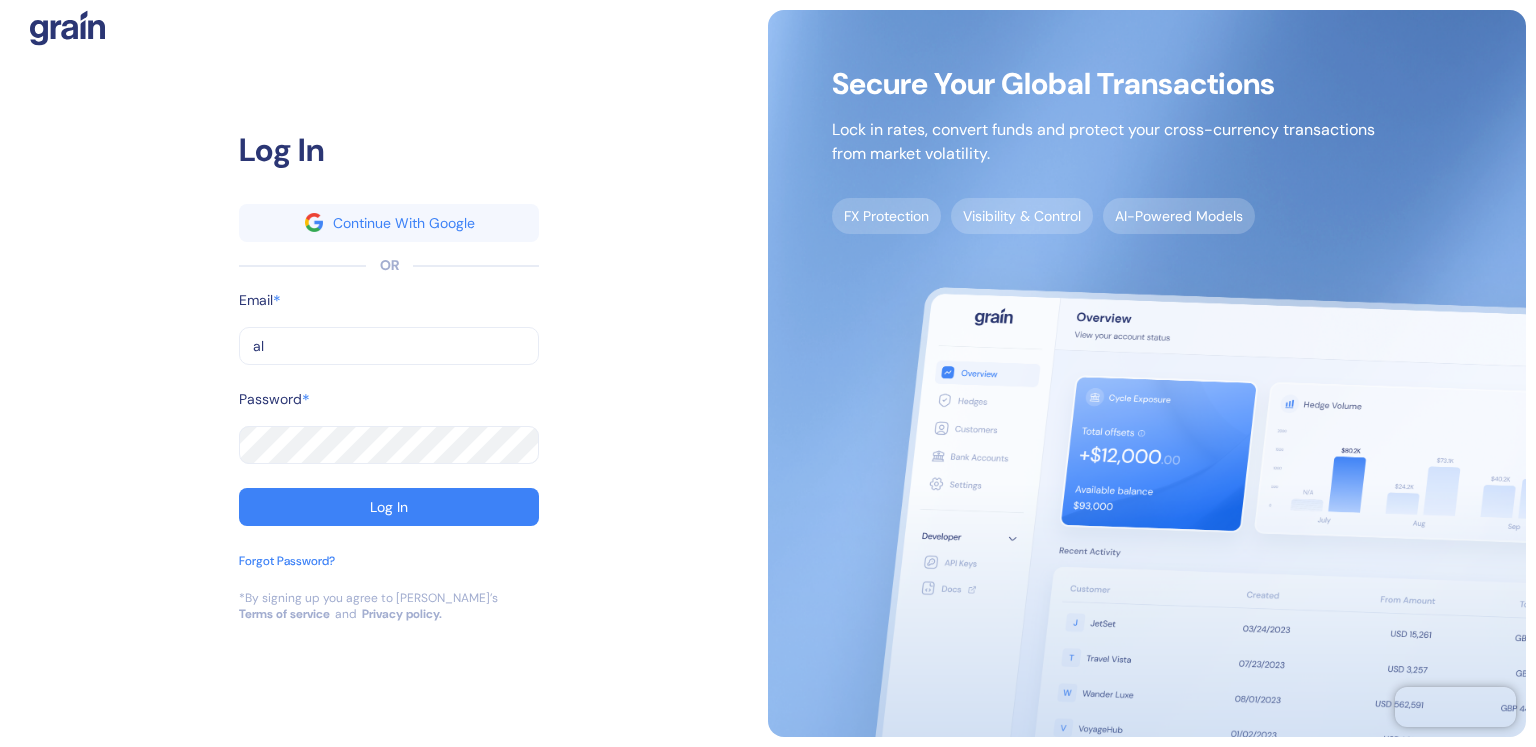 type on "al" 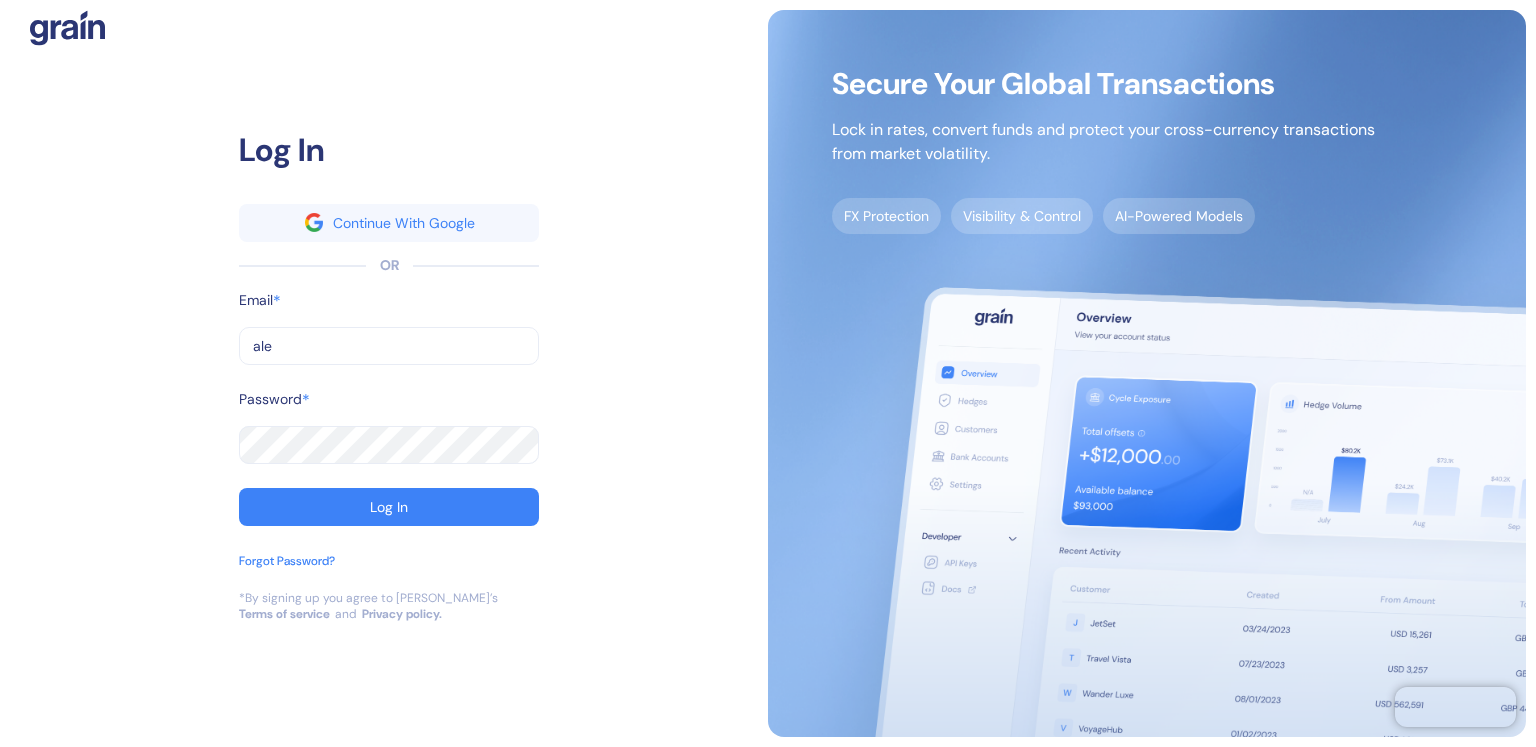 type on "ale" 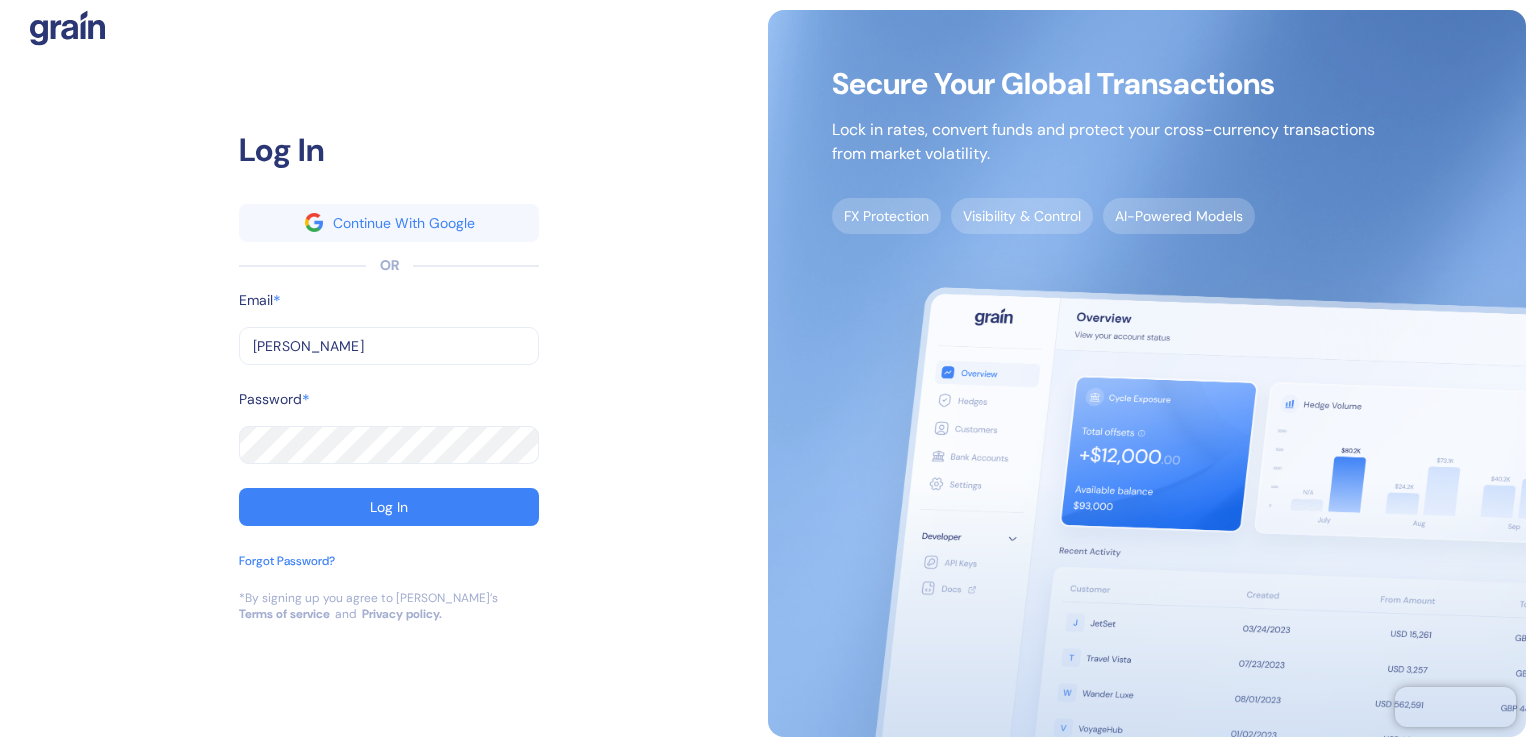 type on "[PERSON_NAME]" 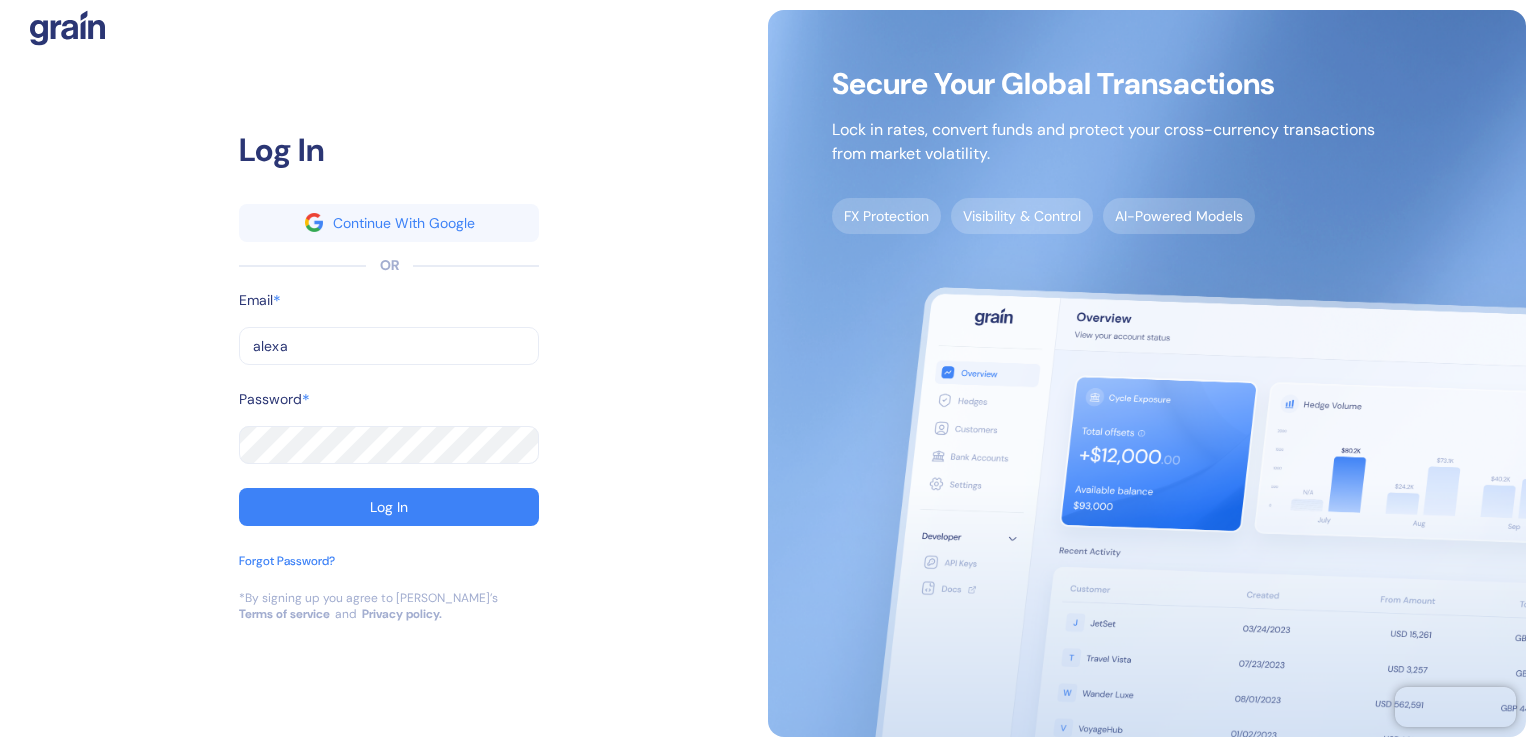 type on "alexa" 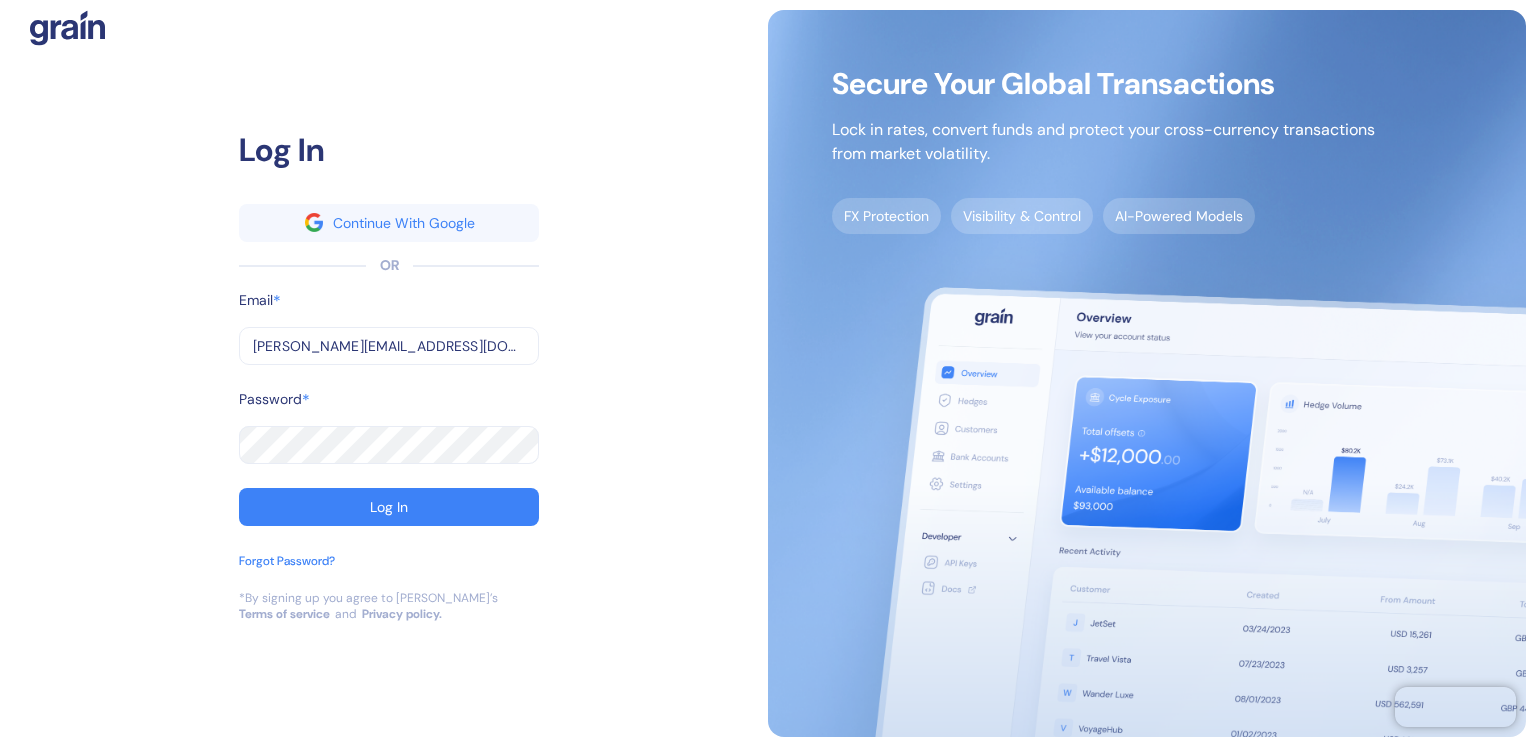 type on "[PERSON_NAME][EMAIL_ADDRESS][DOMAIN_NAME]" 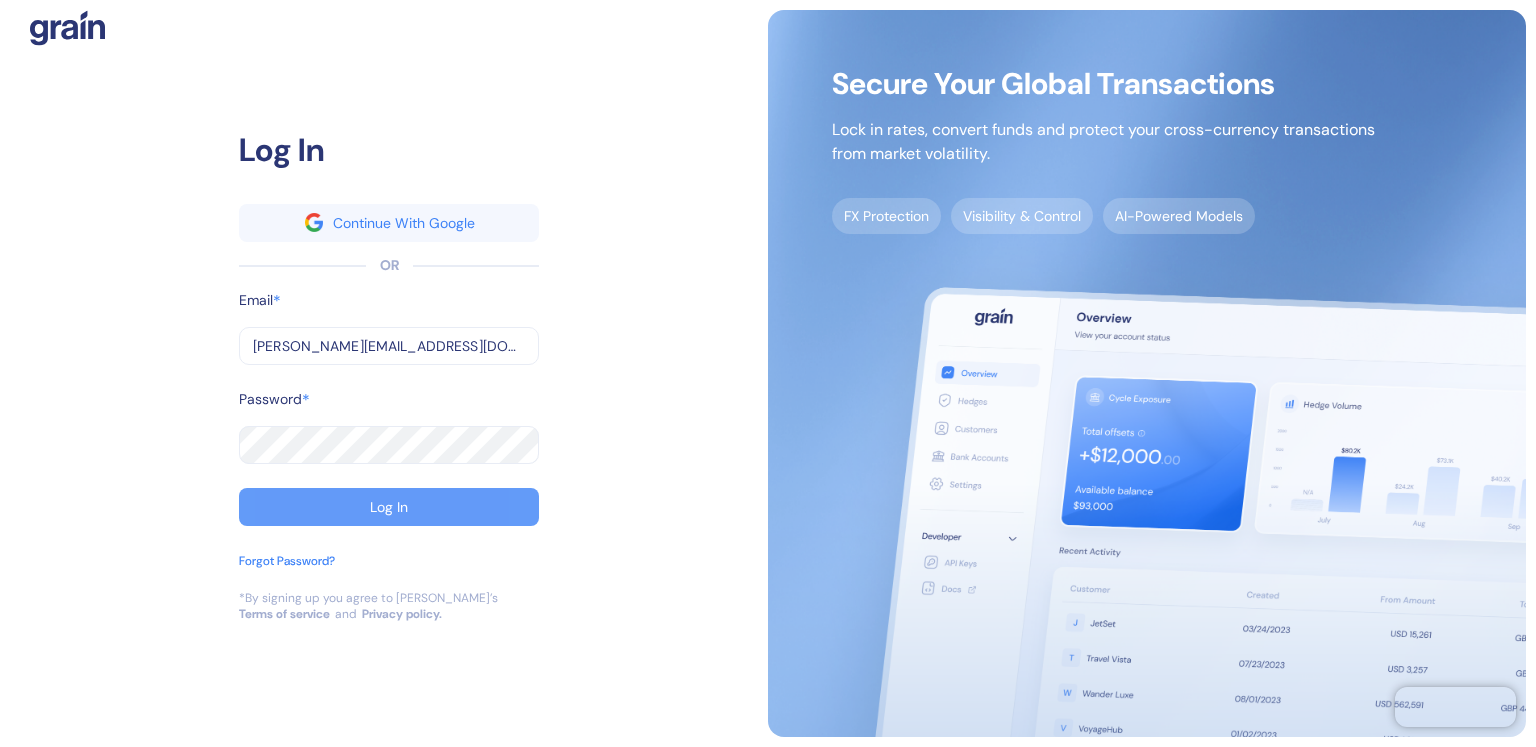 click on "Log In" at bounding box center [389, 507] 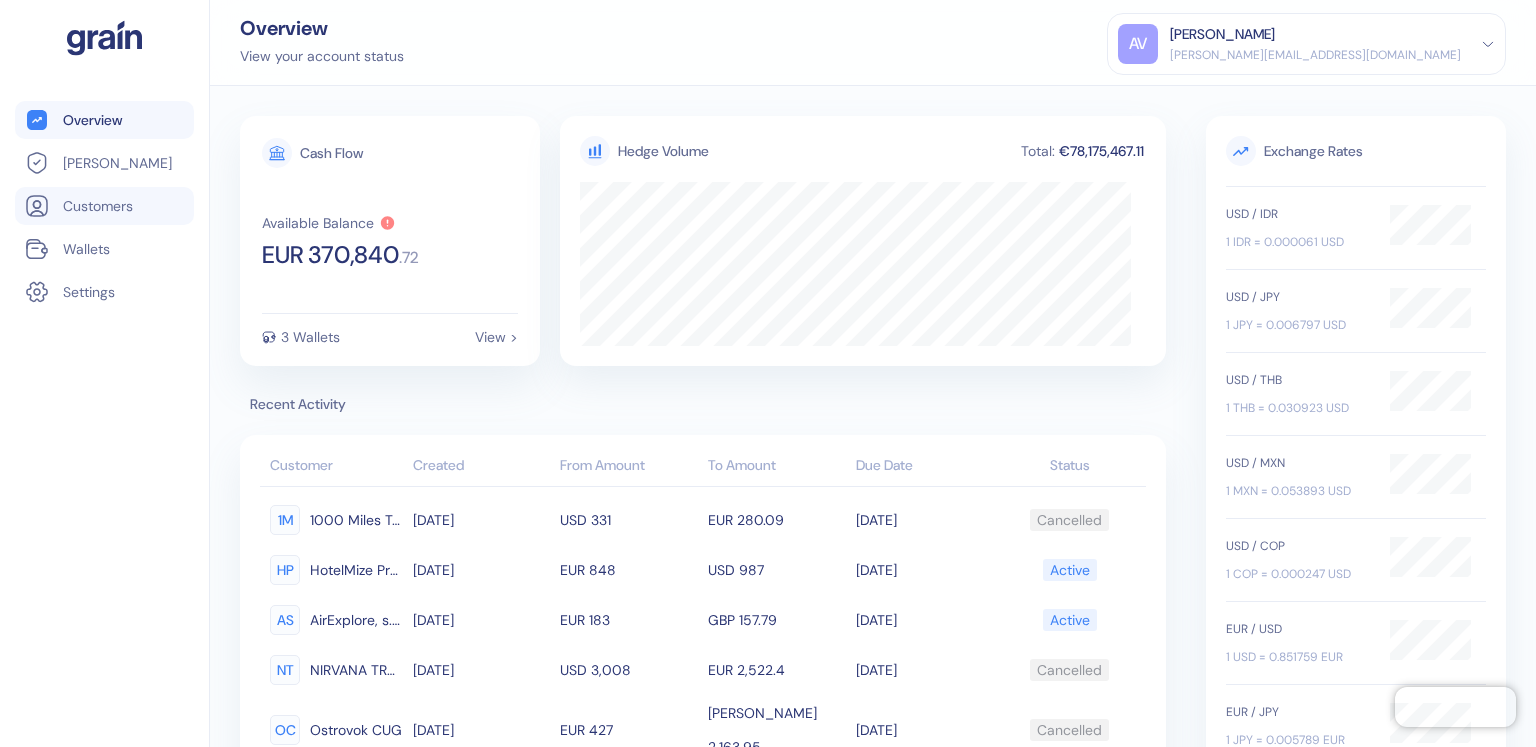 drag, startPoint x: 80, startPoint y: 242, endPoint x: 168, endPoint y: 209, distance: 93.98404 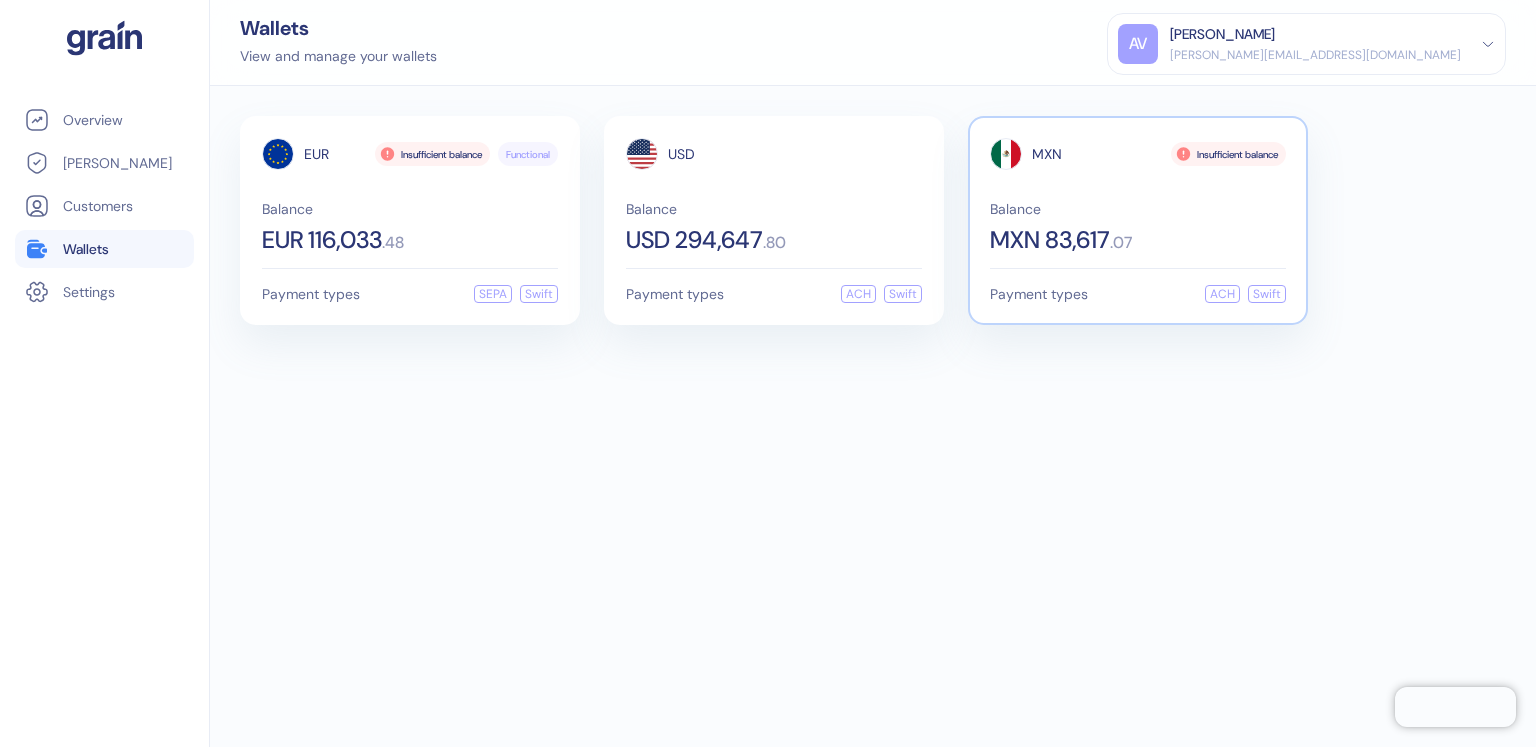 click on "MXN Insufficient balance Balance MXN 83,617 . 07" at bounding box center [1138, 195] 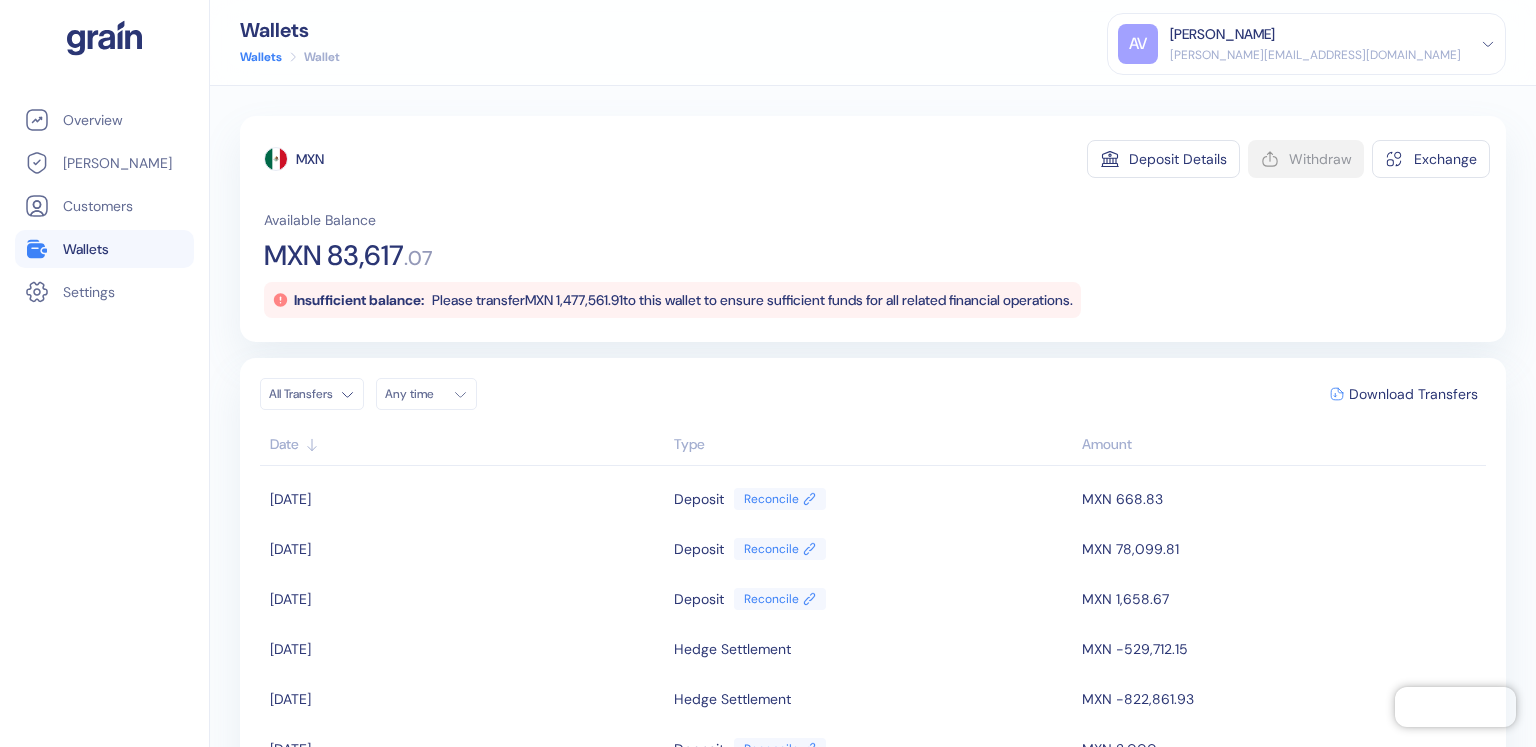 click 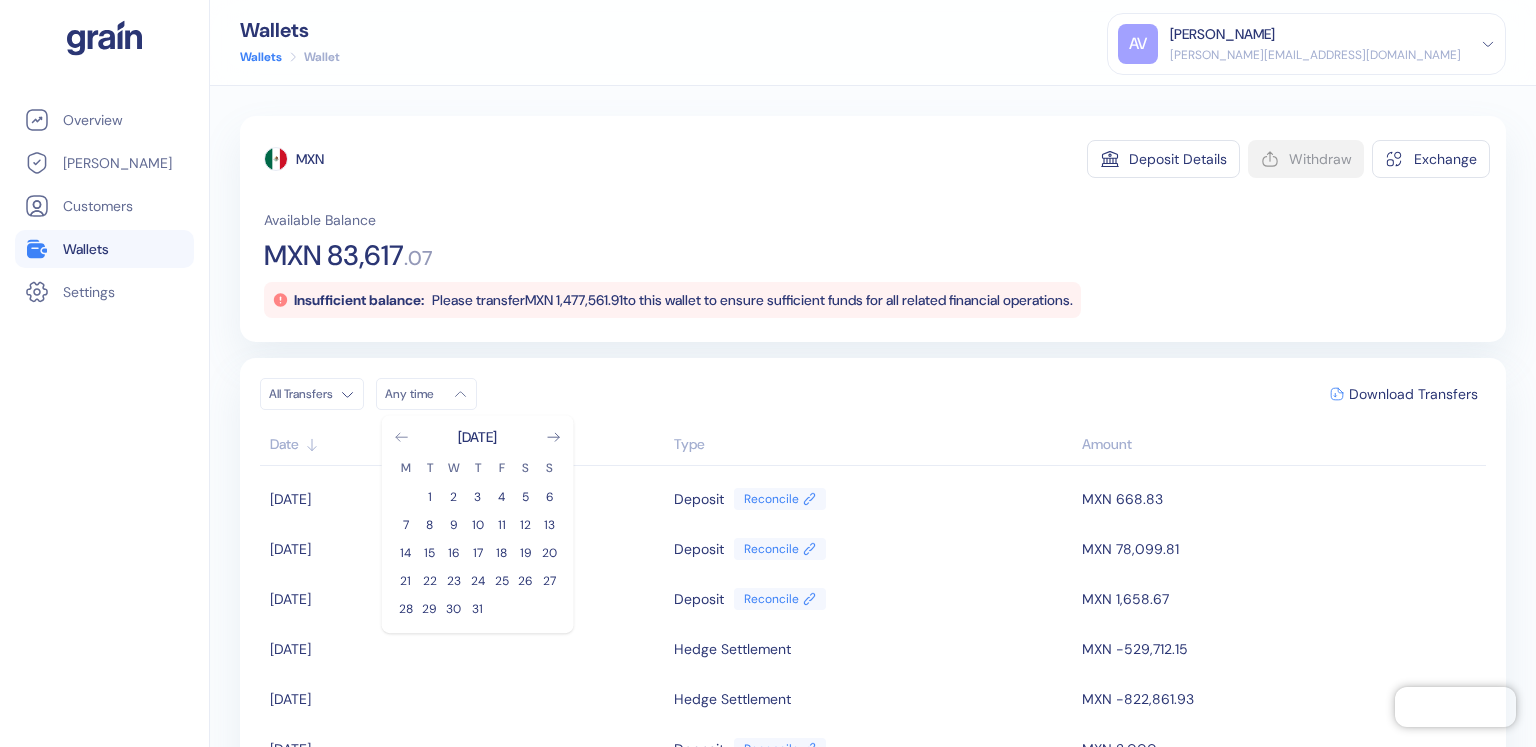 click 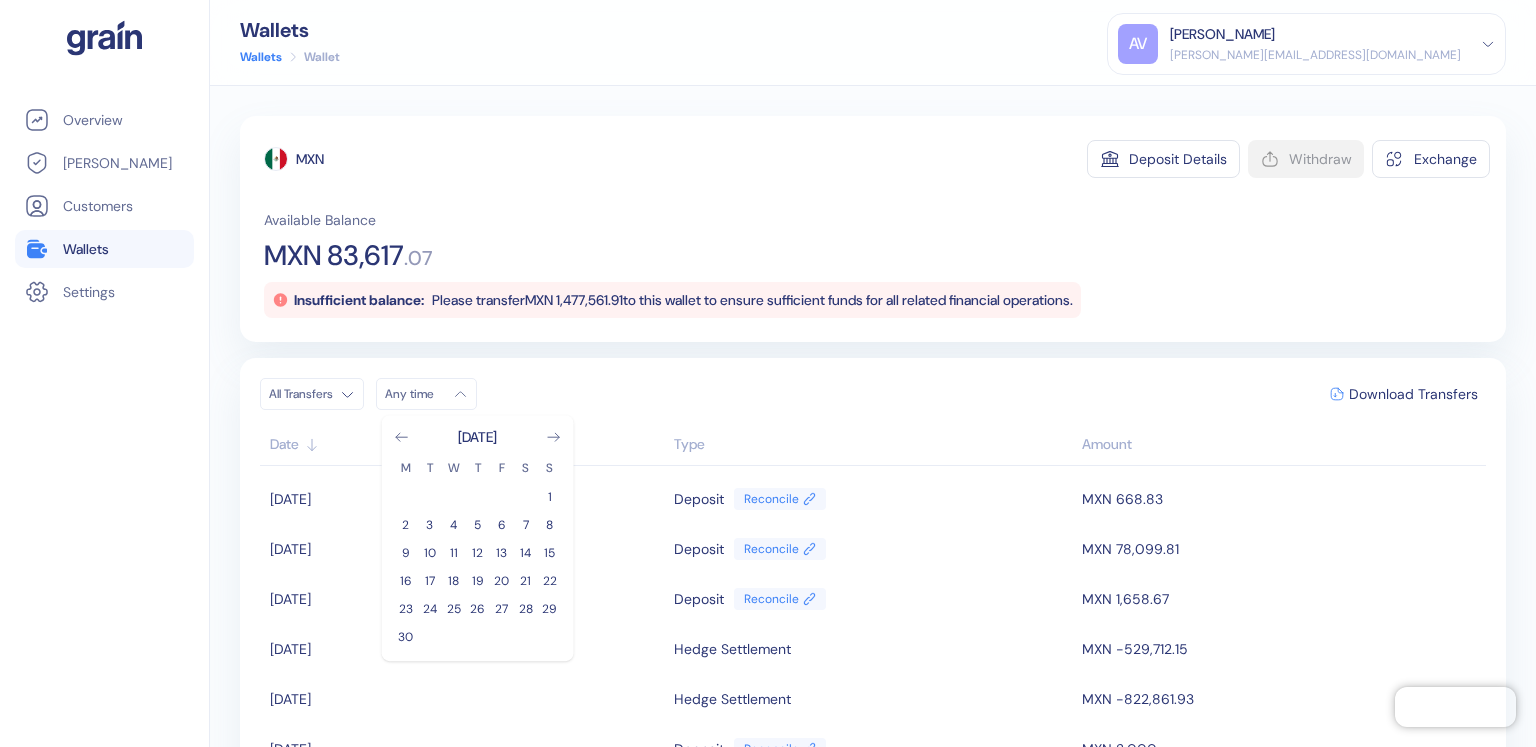 click on "[DATE]" at bounding box center [477, 437] 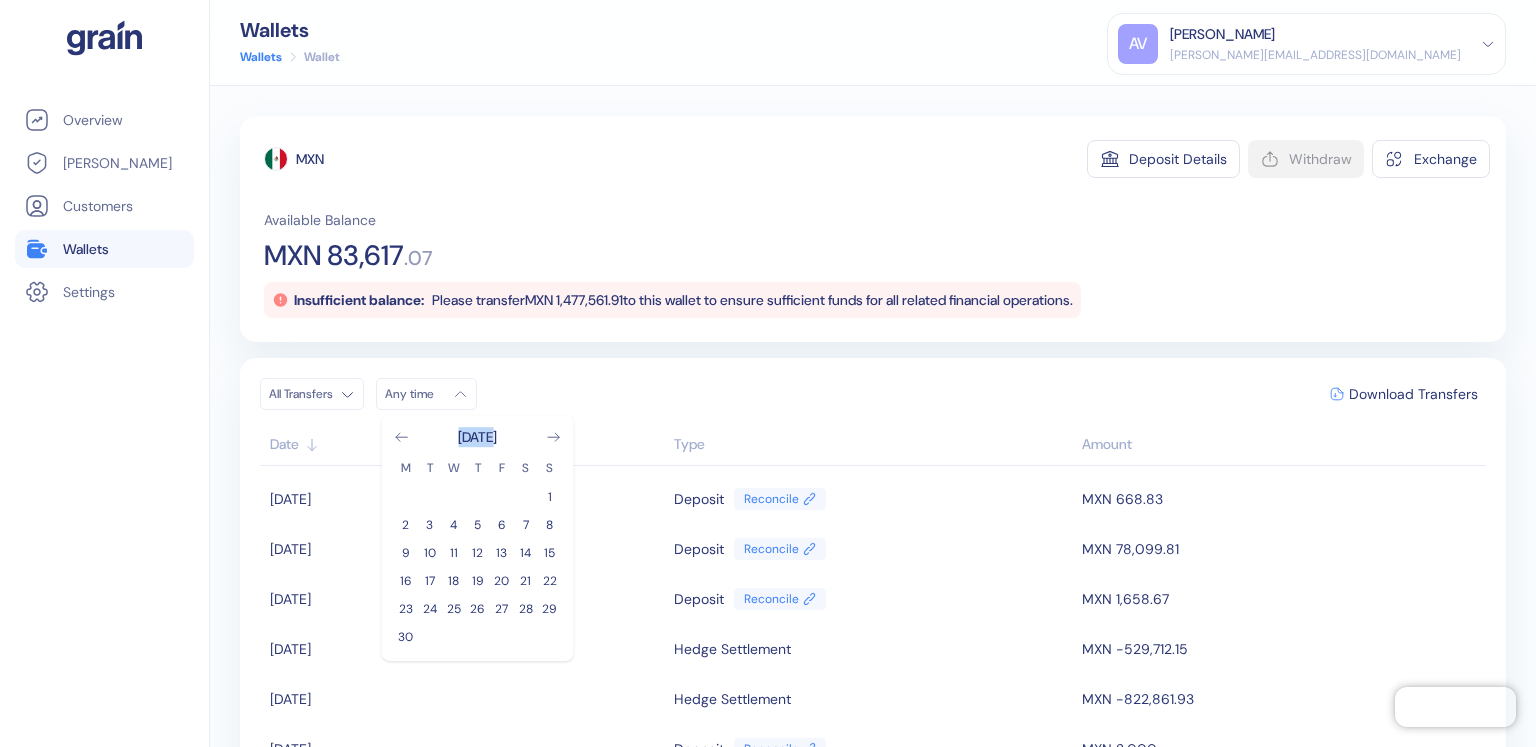 click on "[DATE] M T W T F S S 1 2 3 4 5 6 7 8 9 10 11 12 13 14 15 16 17 18 19 20 21 22 23 24 25 26 27 28 29 30" at bounding box center (478, 538) 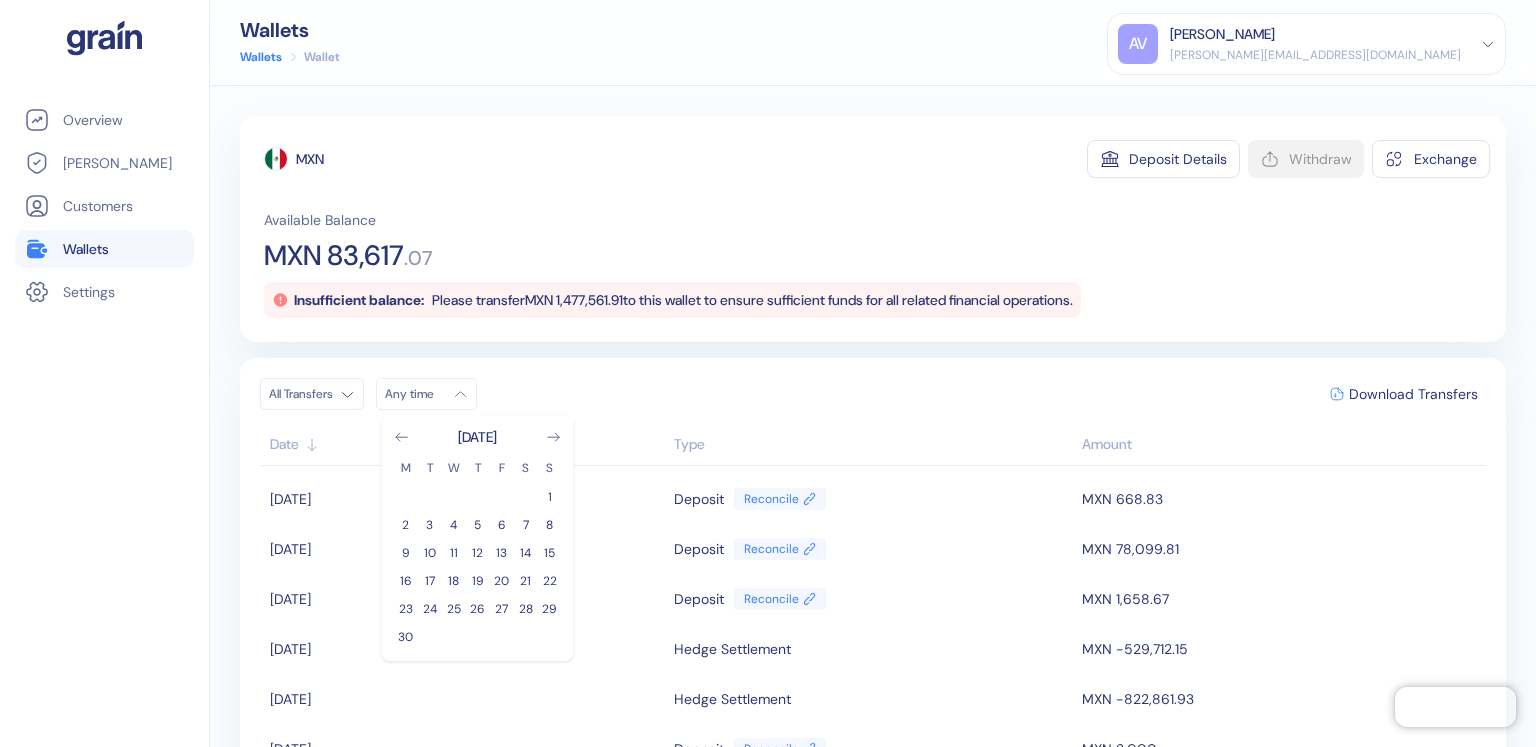 click on "[DATE] M T W T F S S 1 2 3 4 5 6 7 8 9 10 11 12 13 14 15 16 17 18 19 20 21 22 23 24 25 26 27 28 29 30" at bounding box center [478, 538] 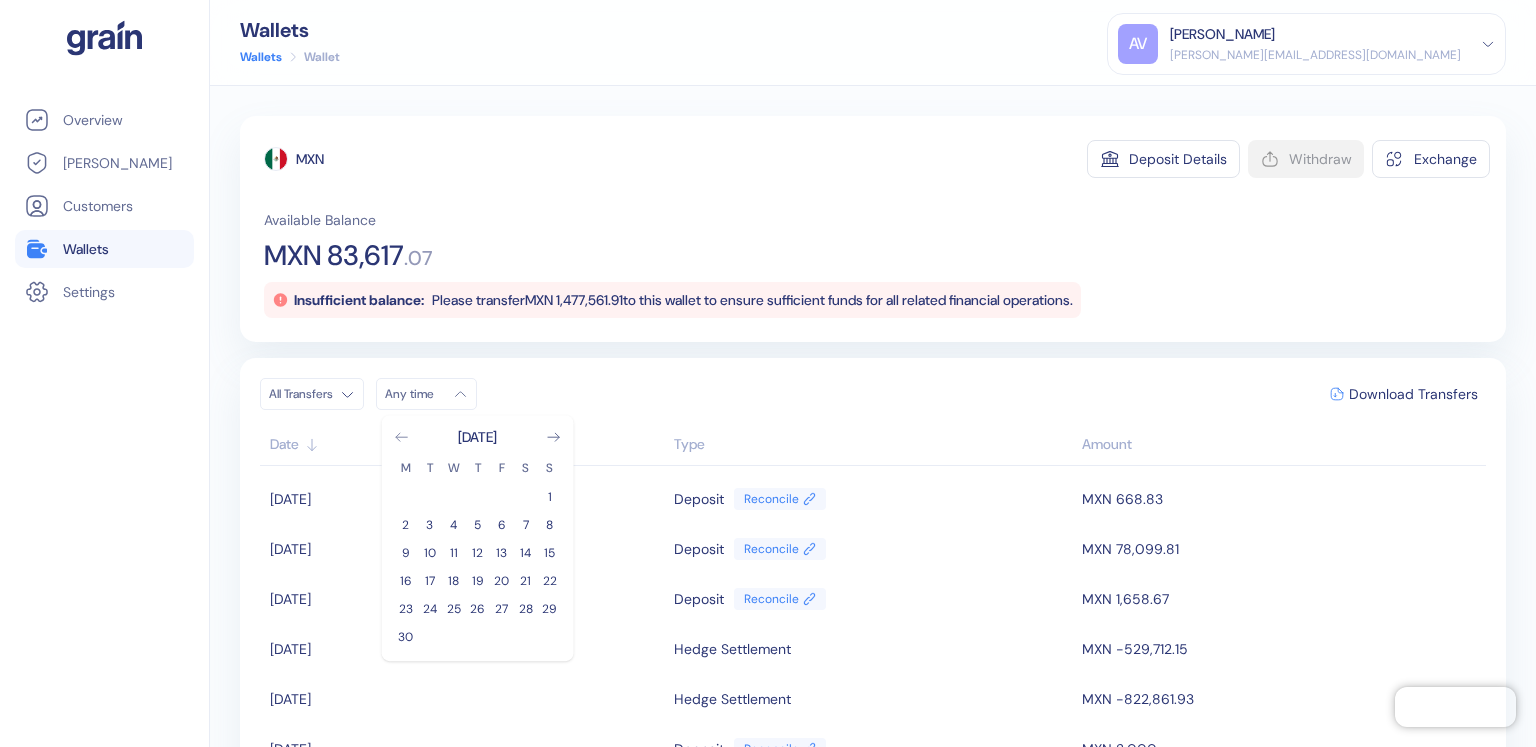 click 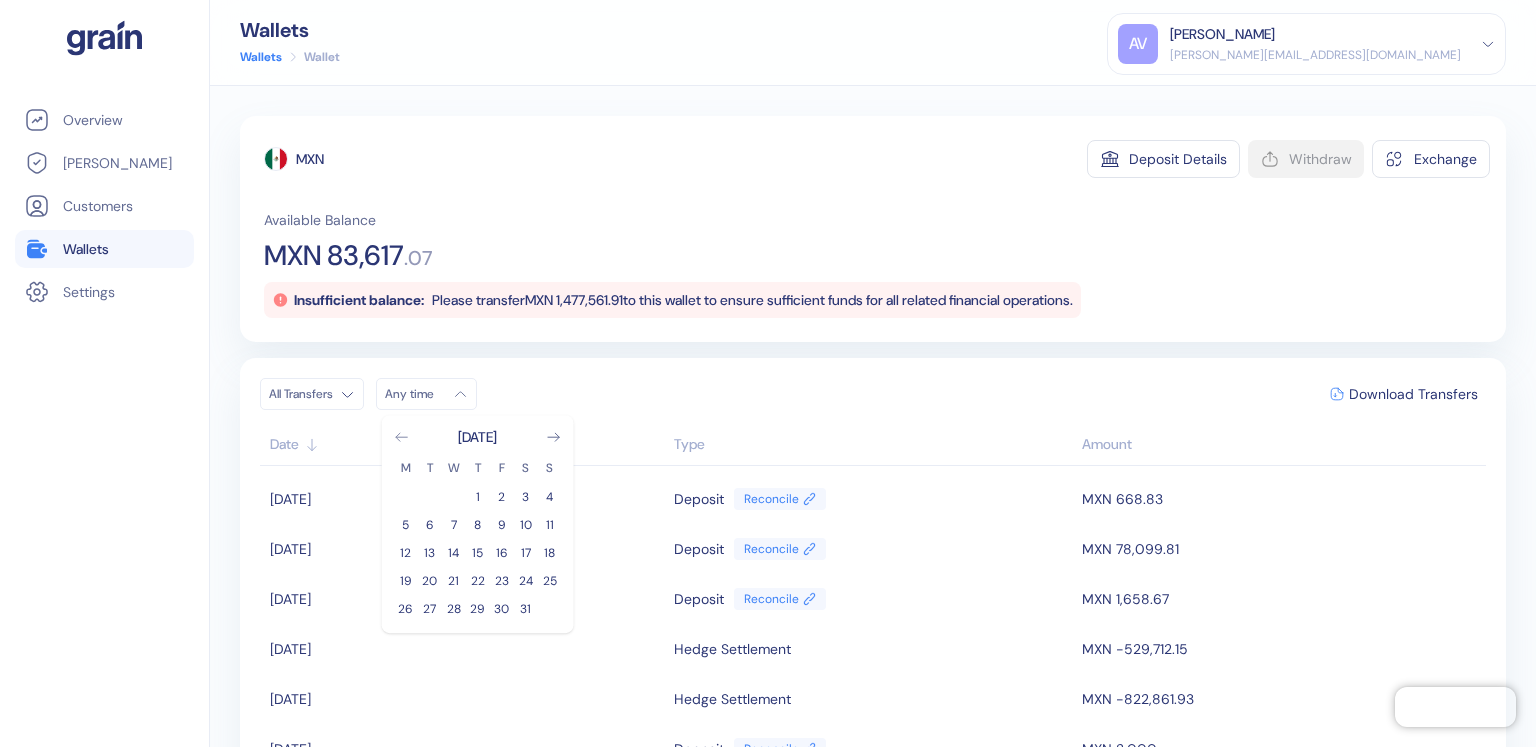 click 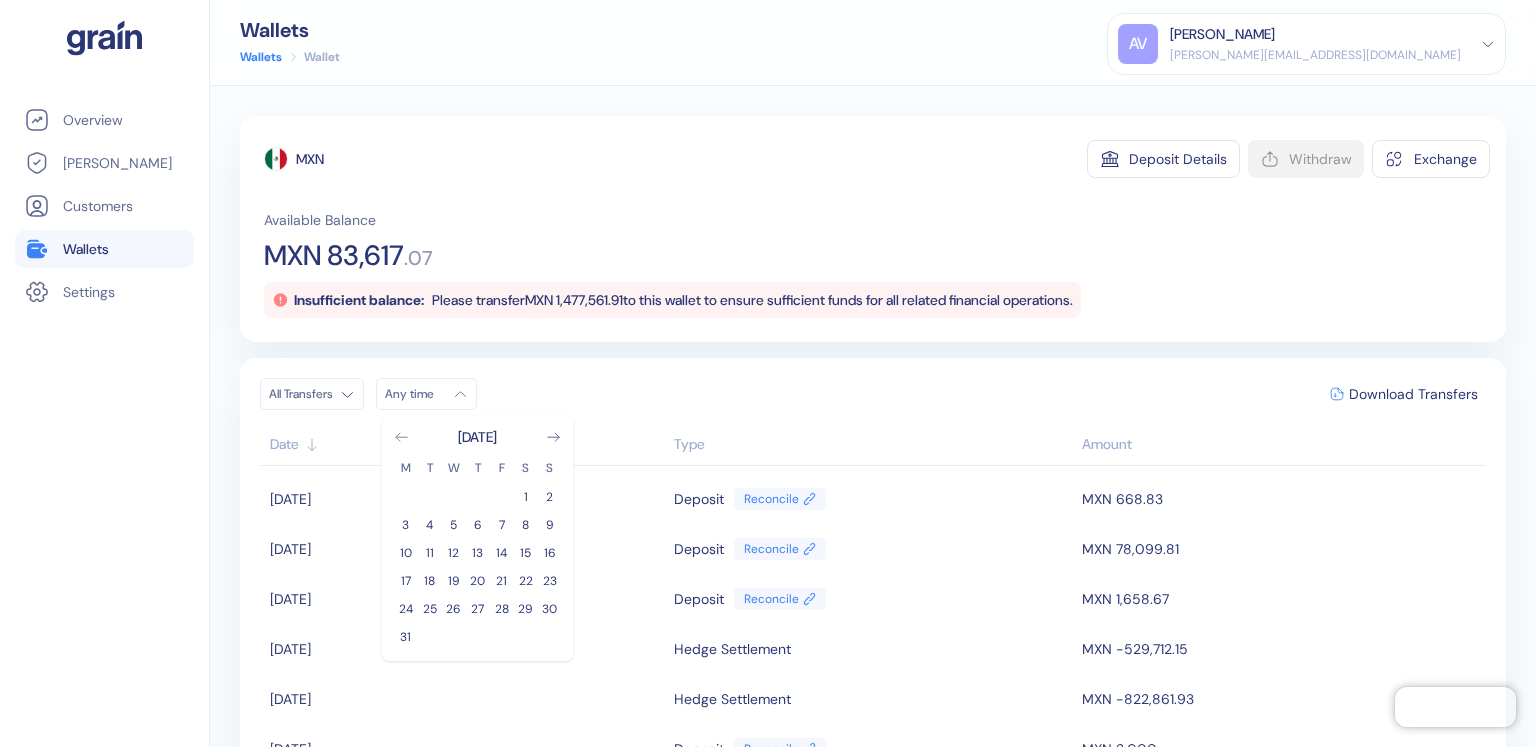 click 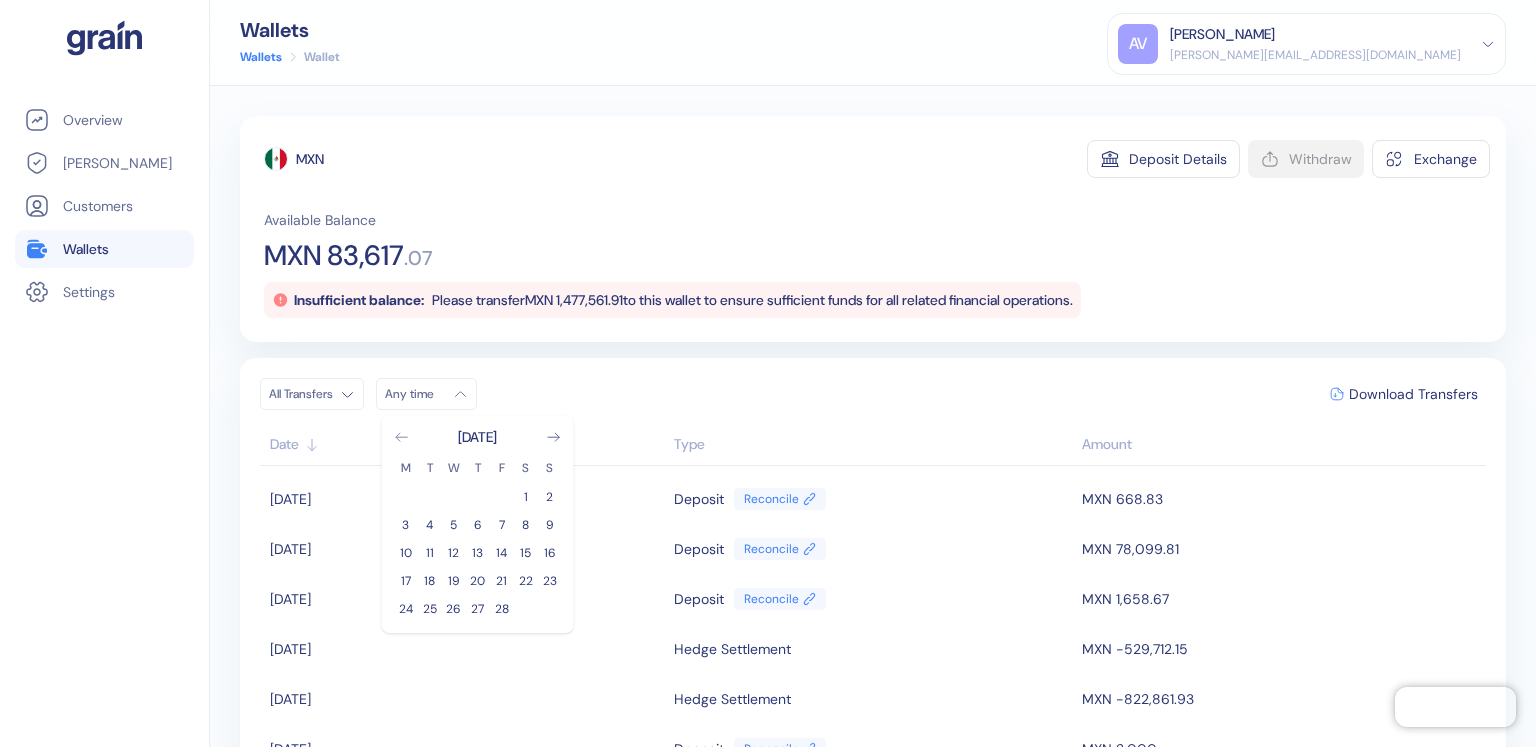 click 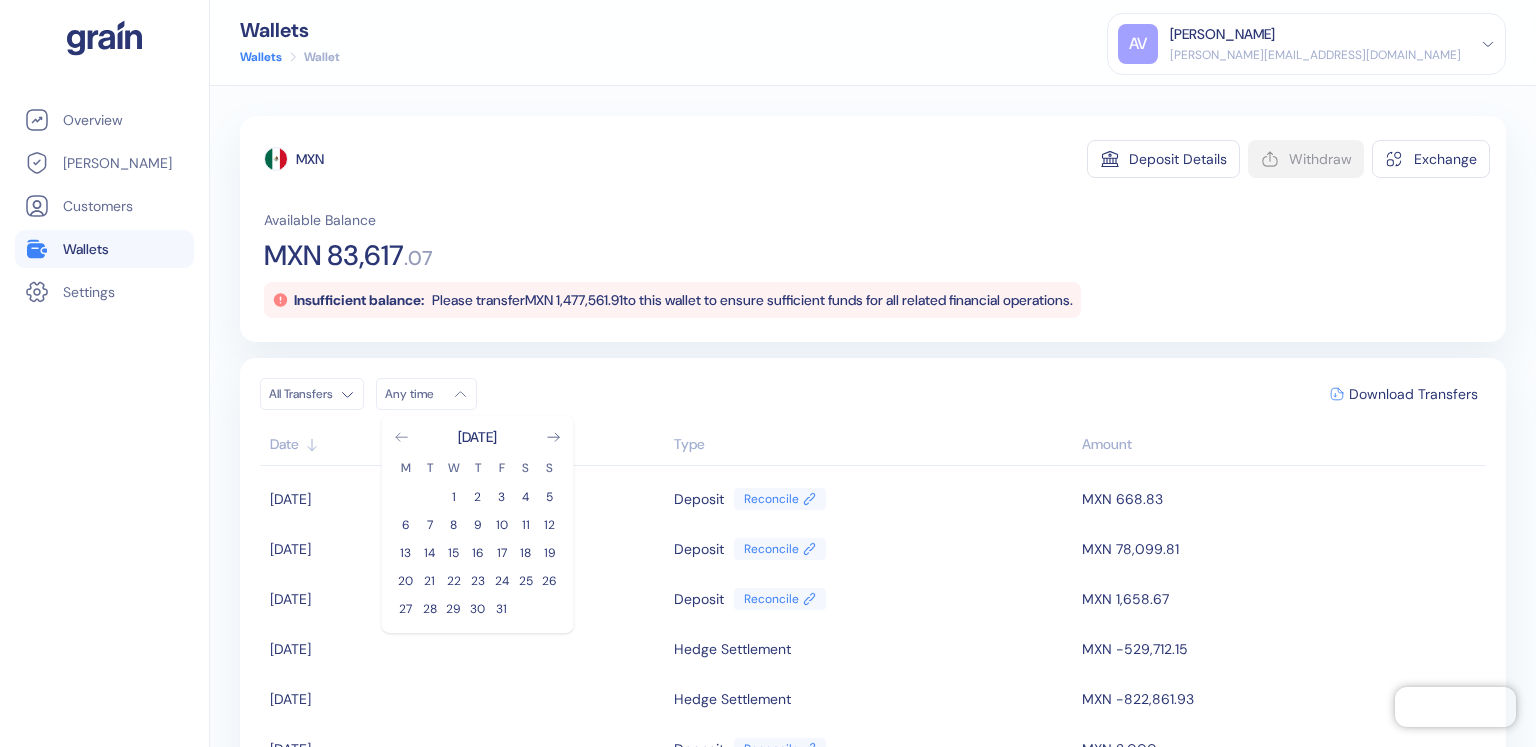 click 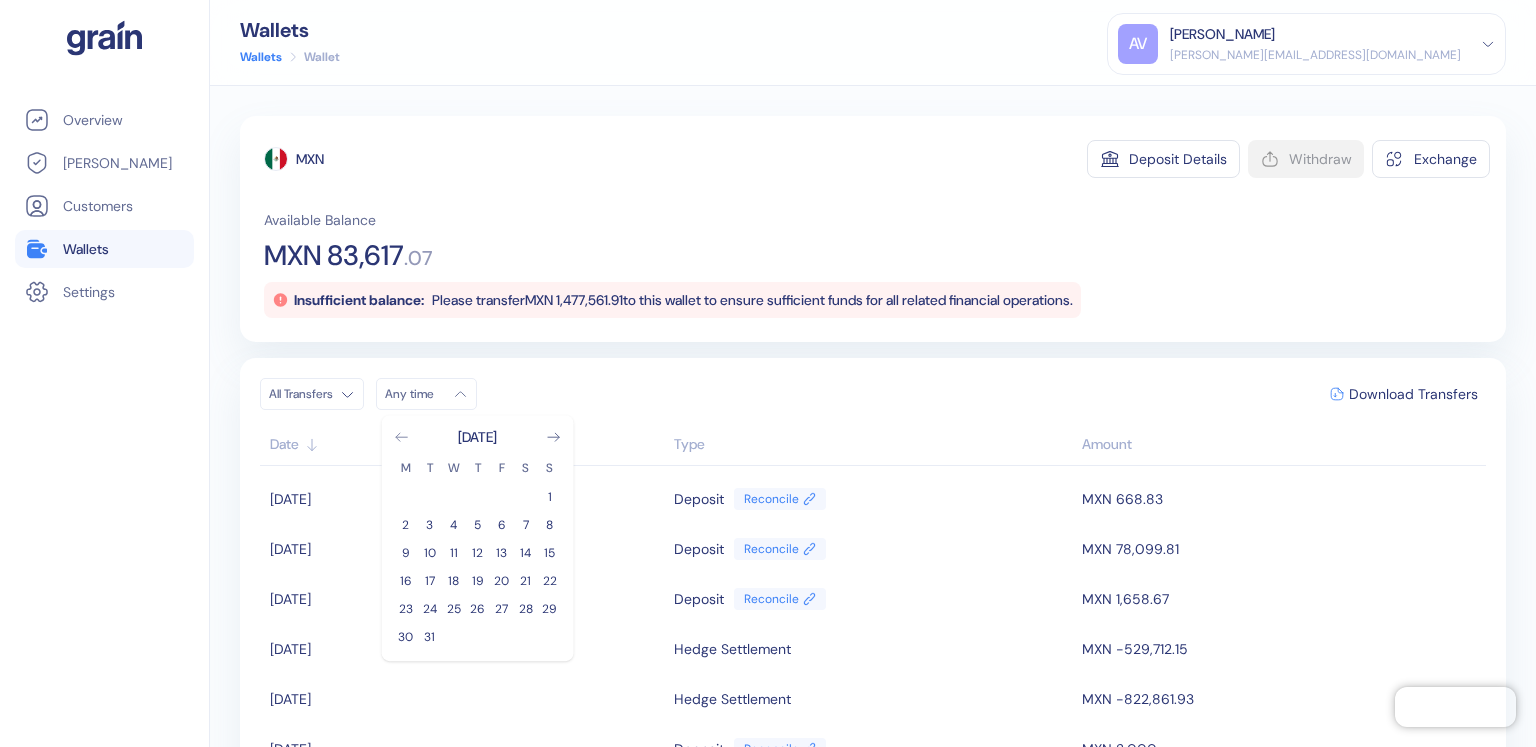click 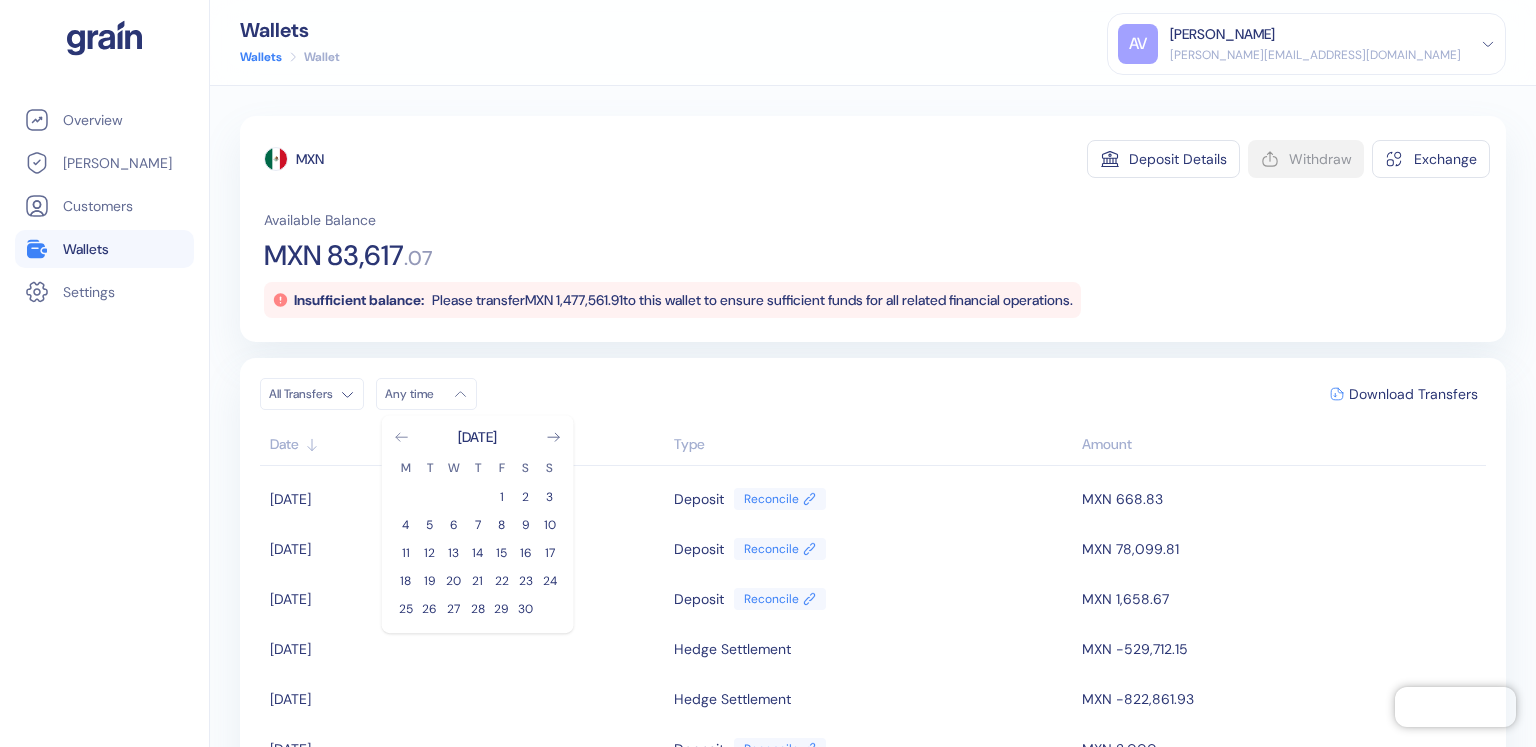 click 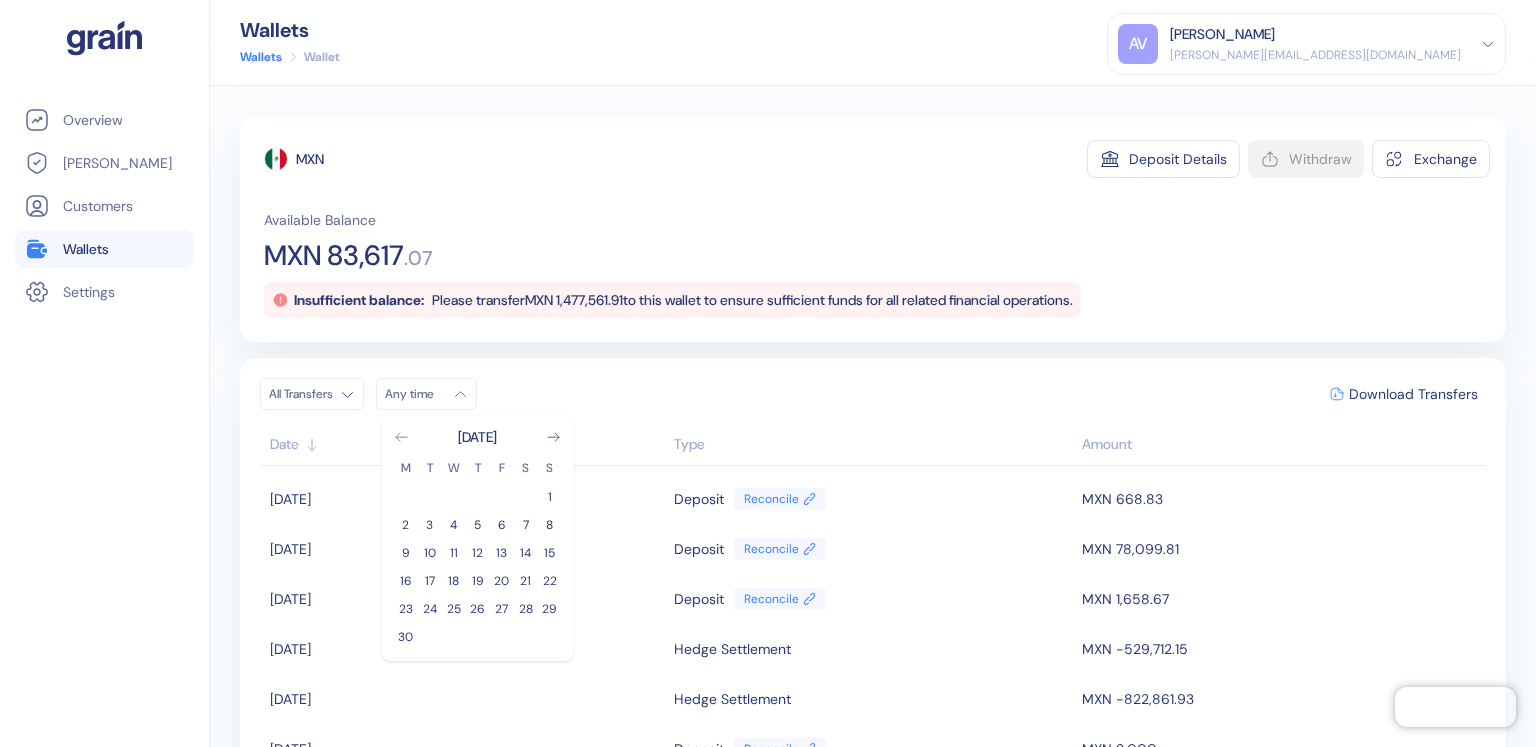 click 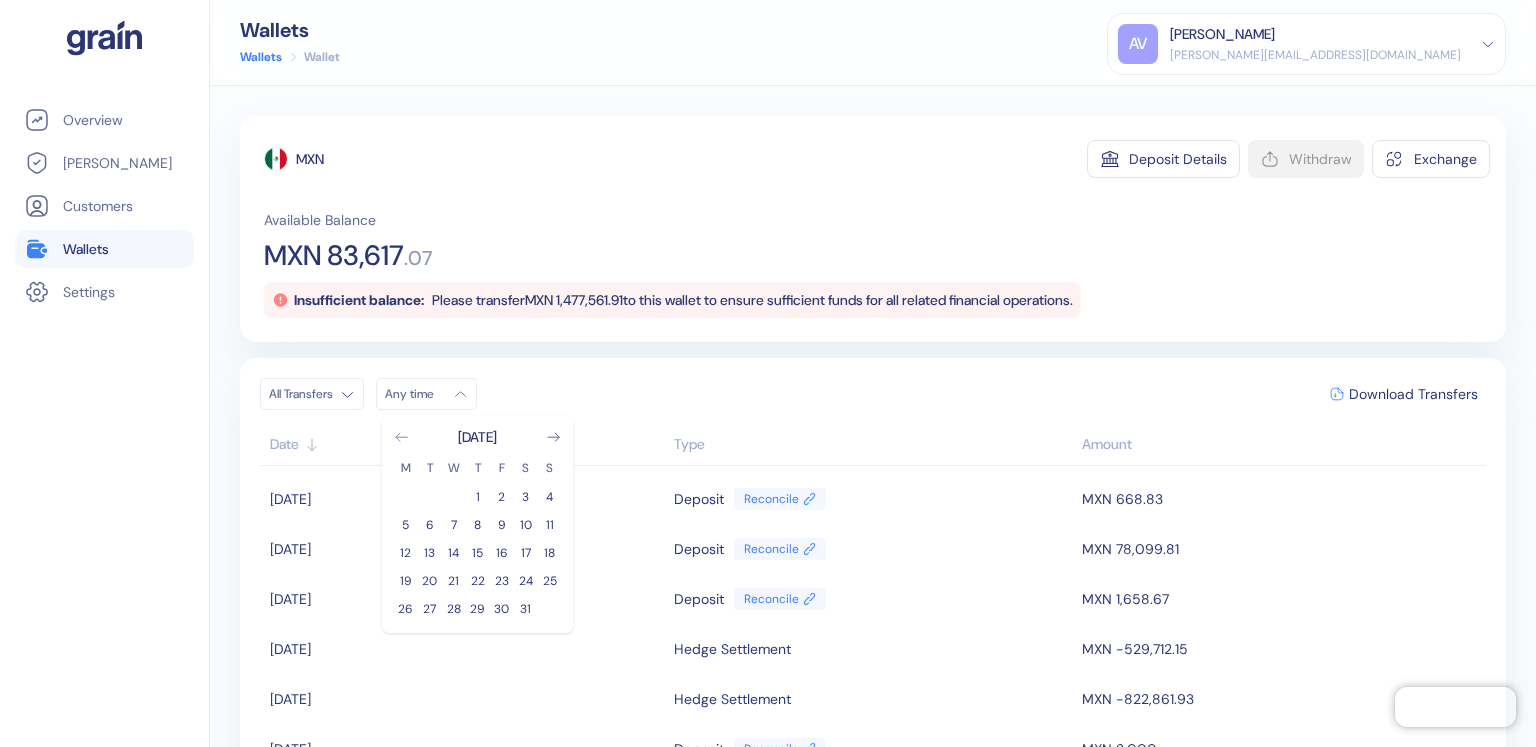 click 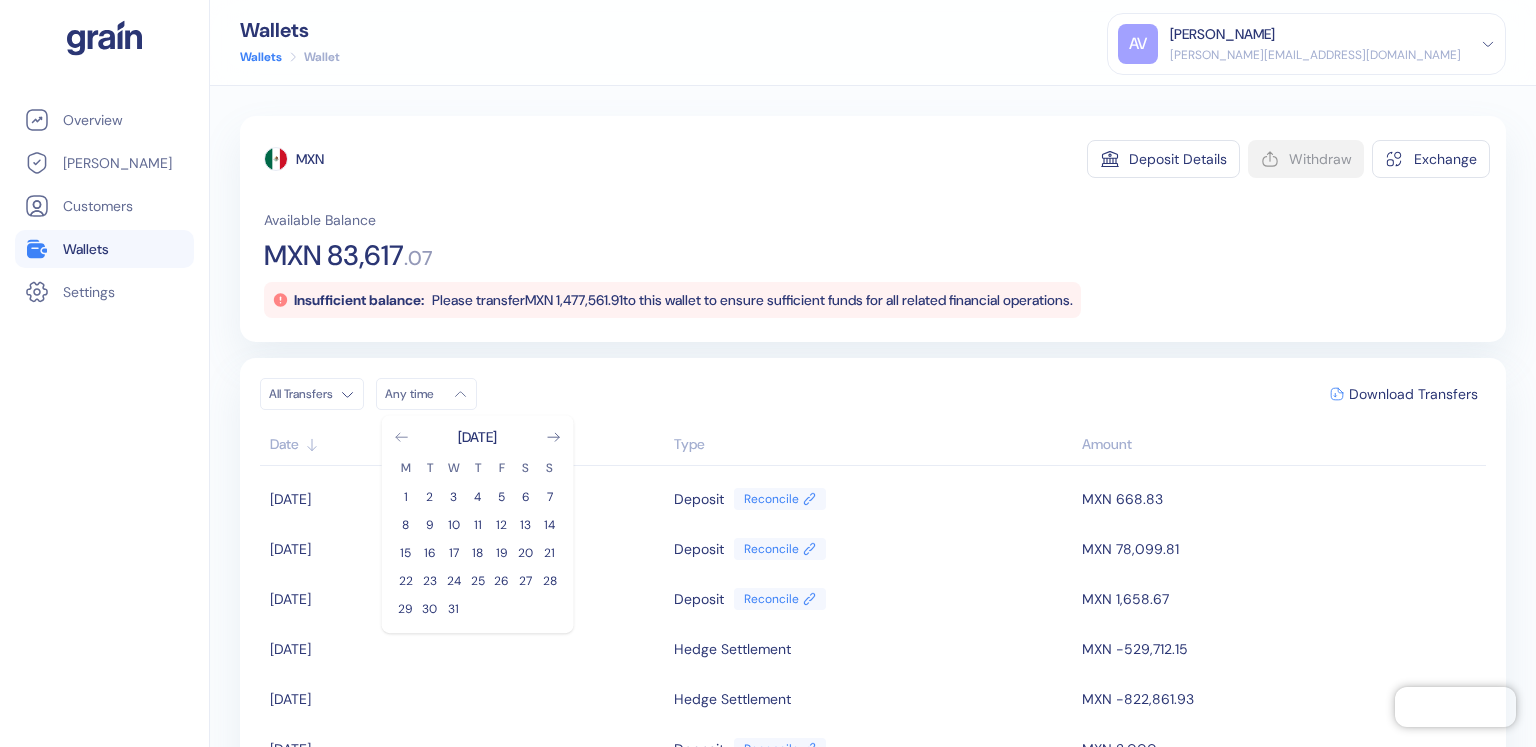 click 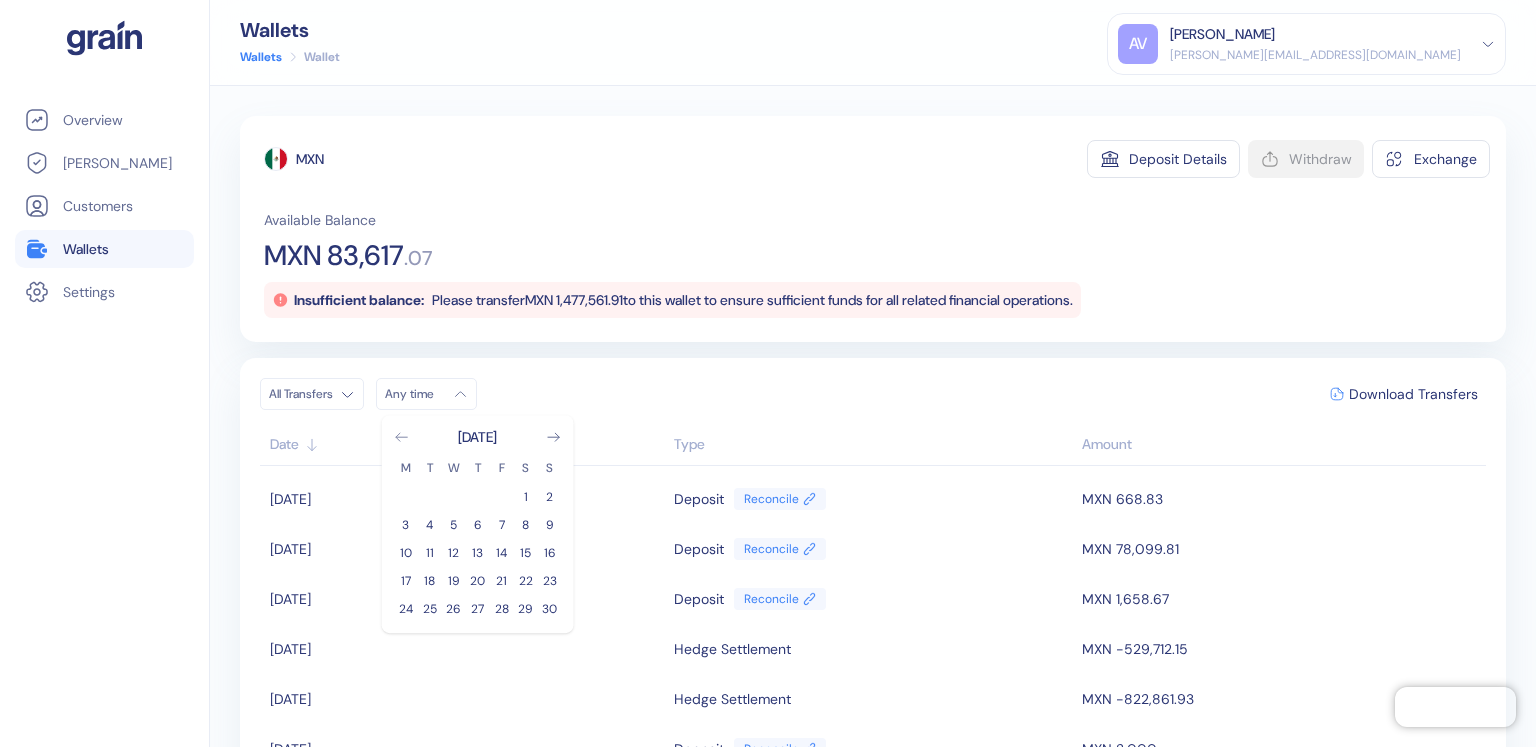 click 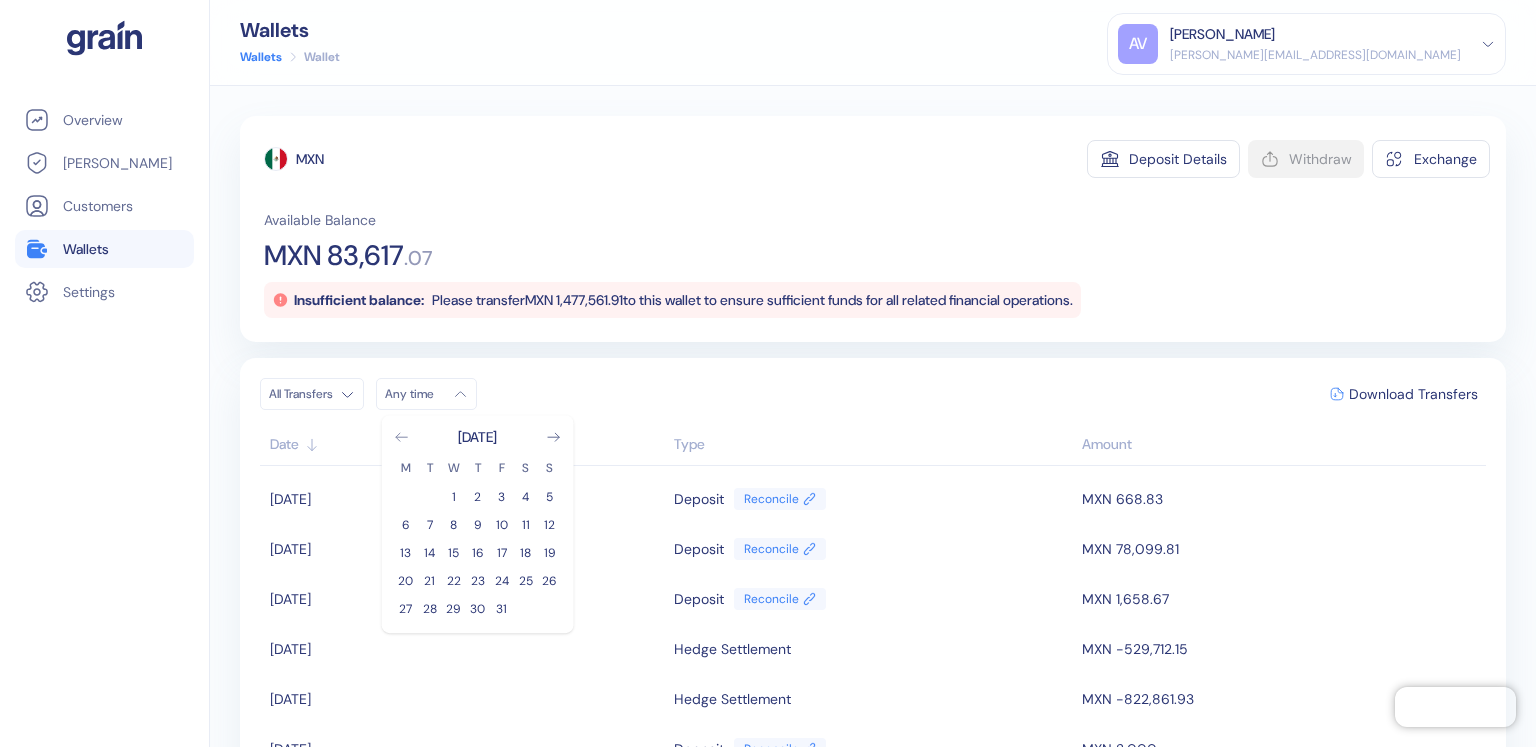 click 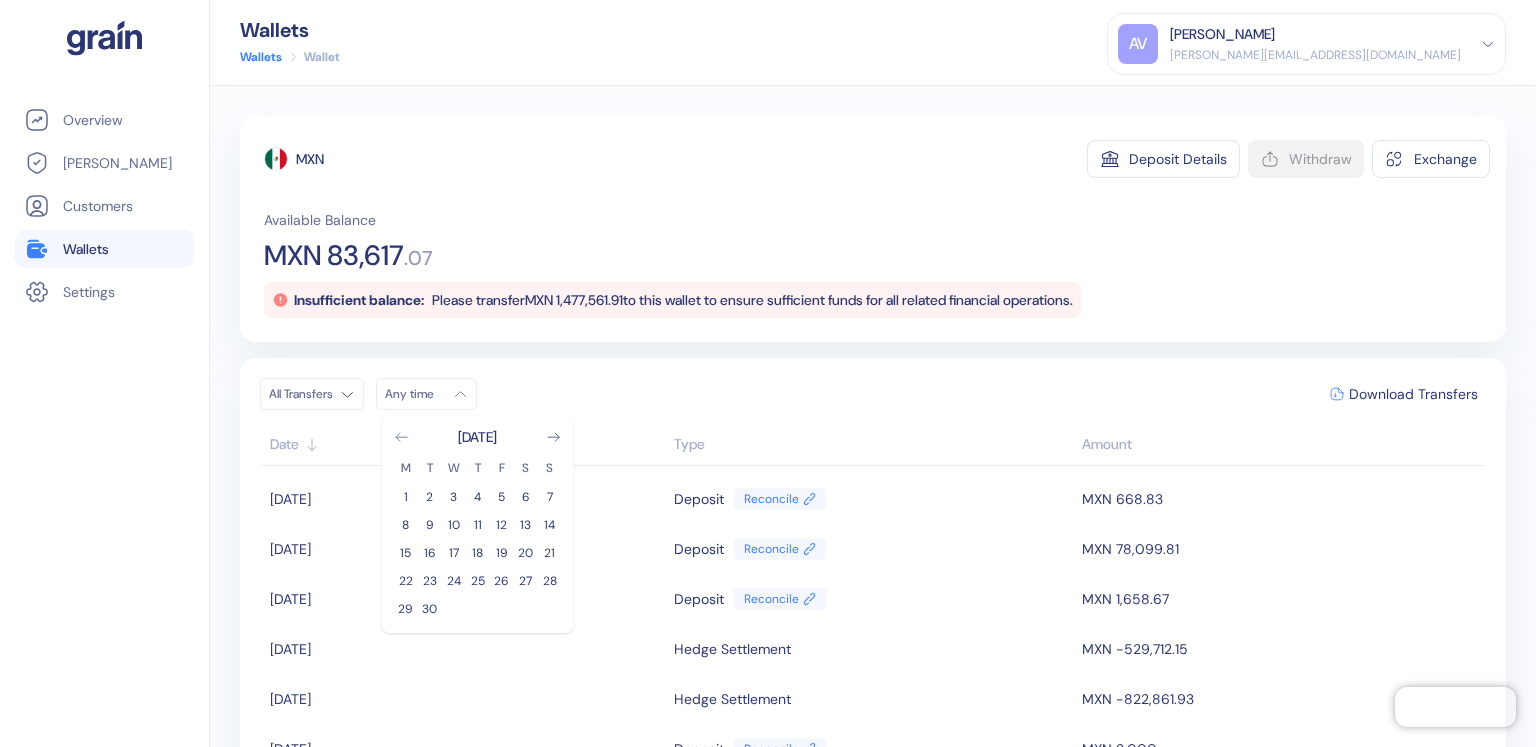 click 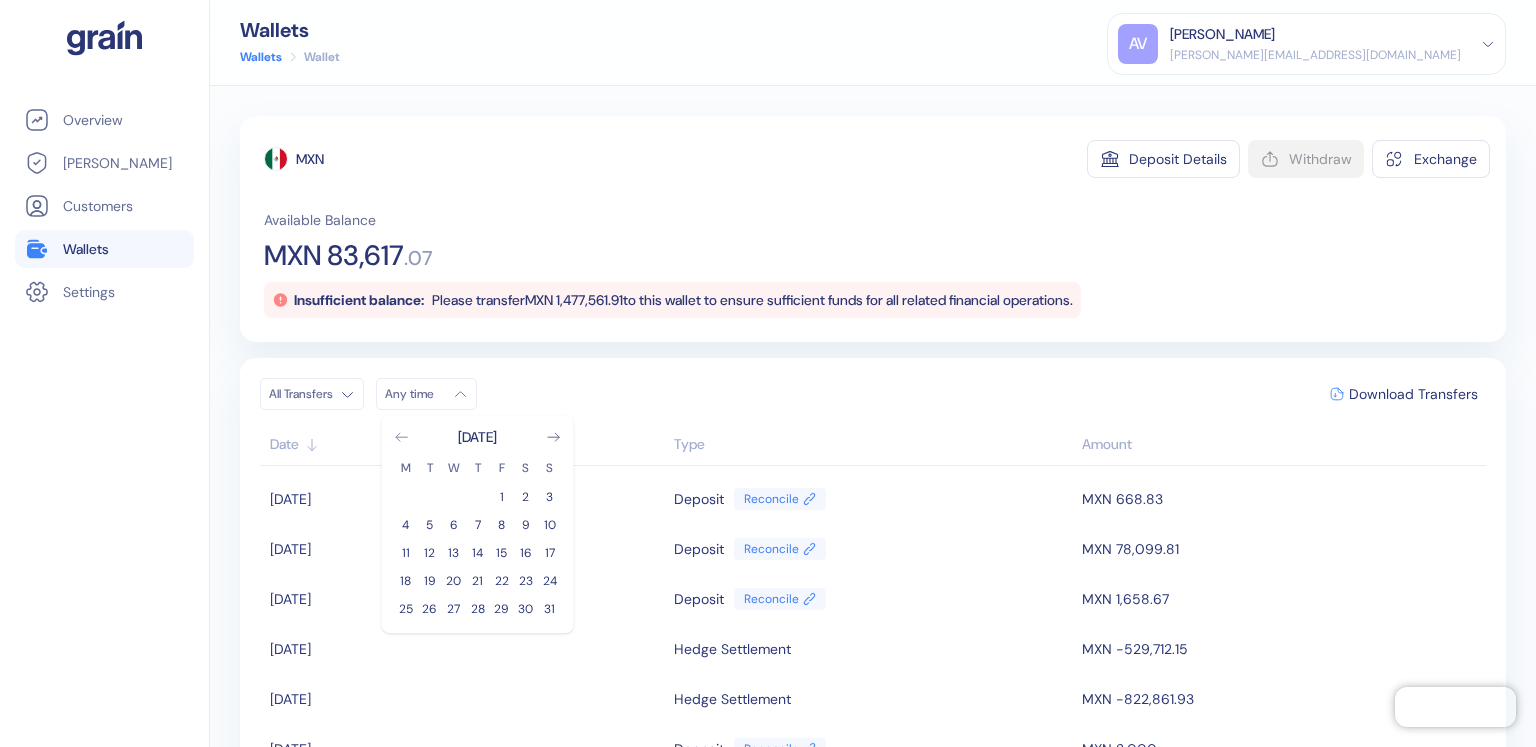 click 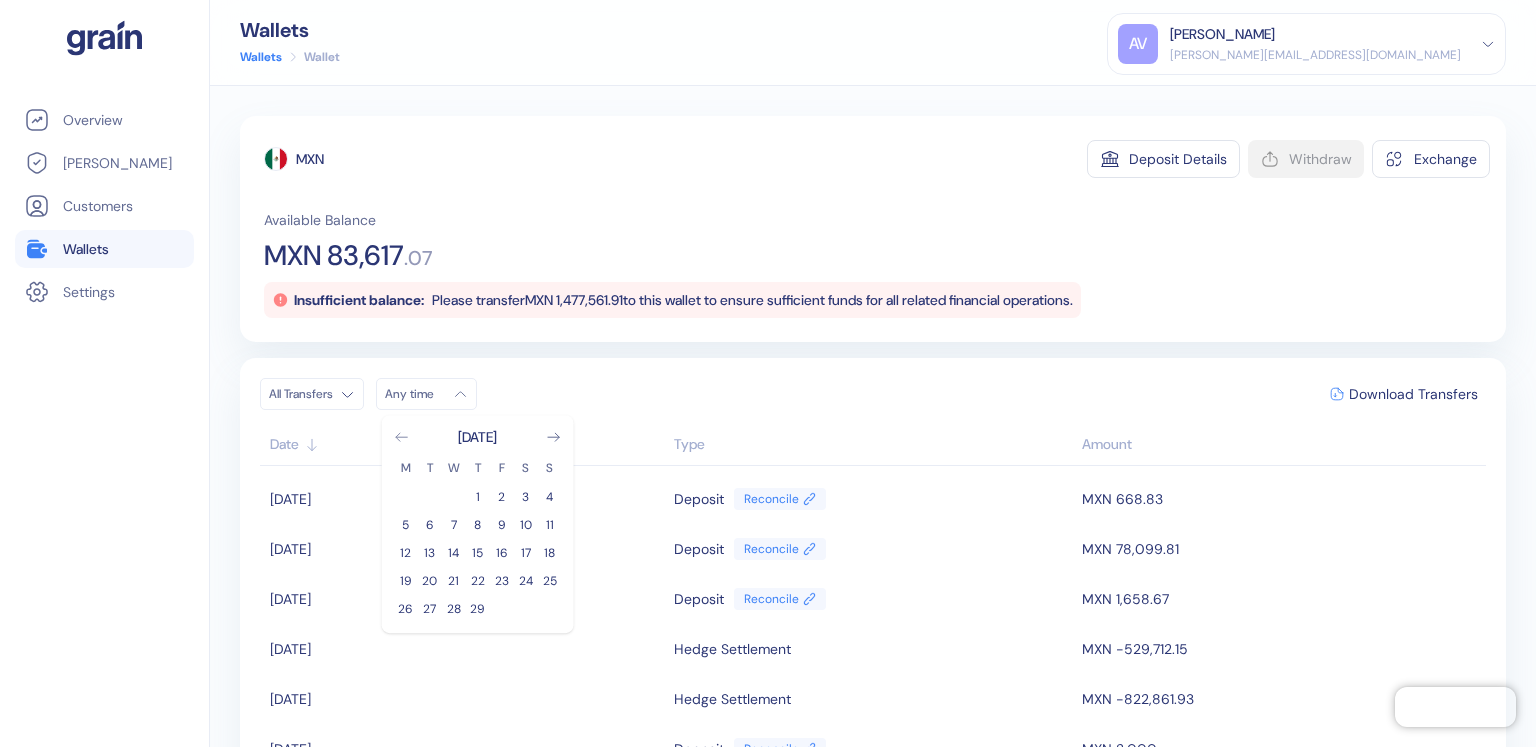 click 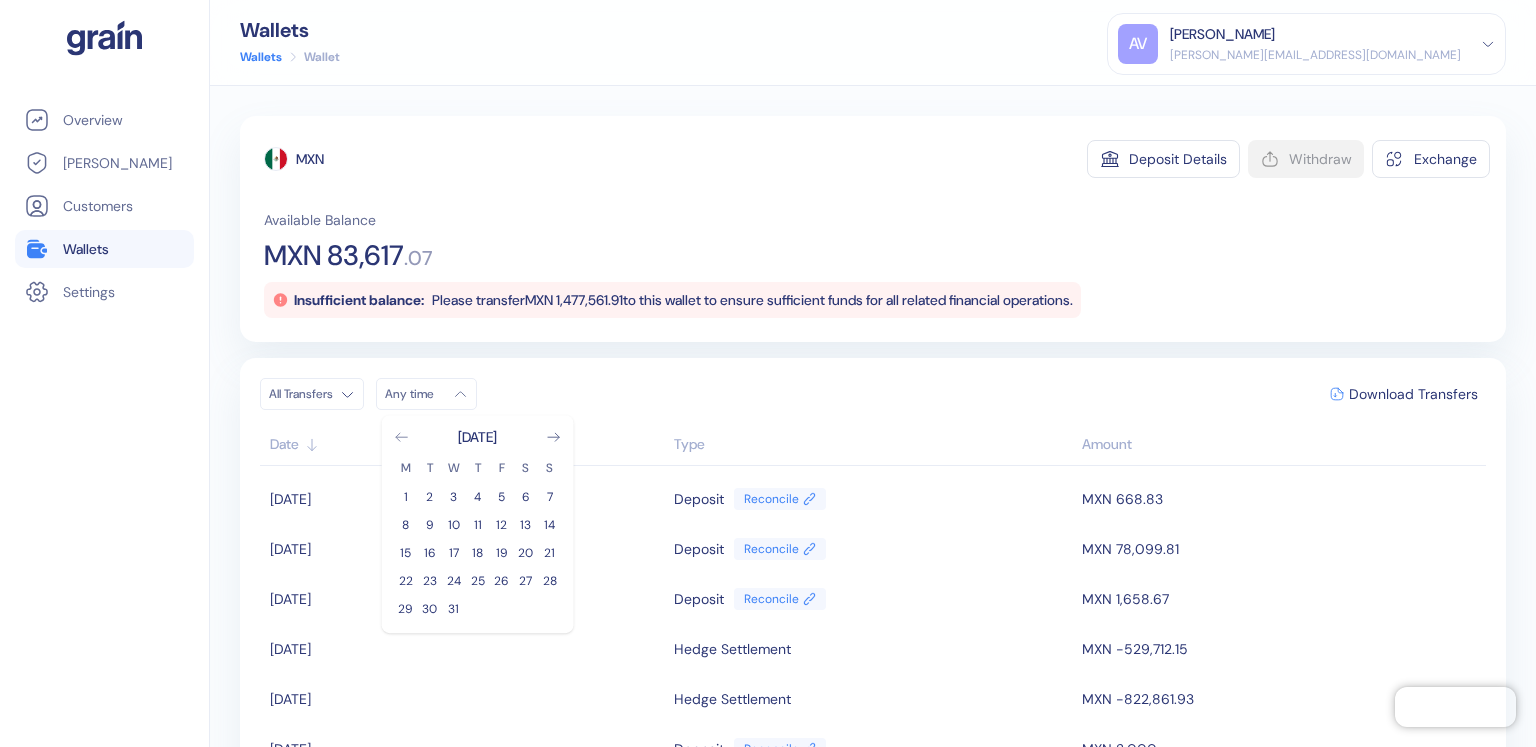 click 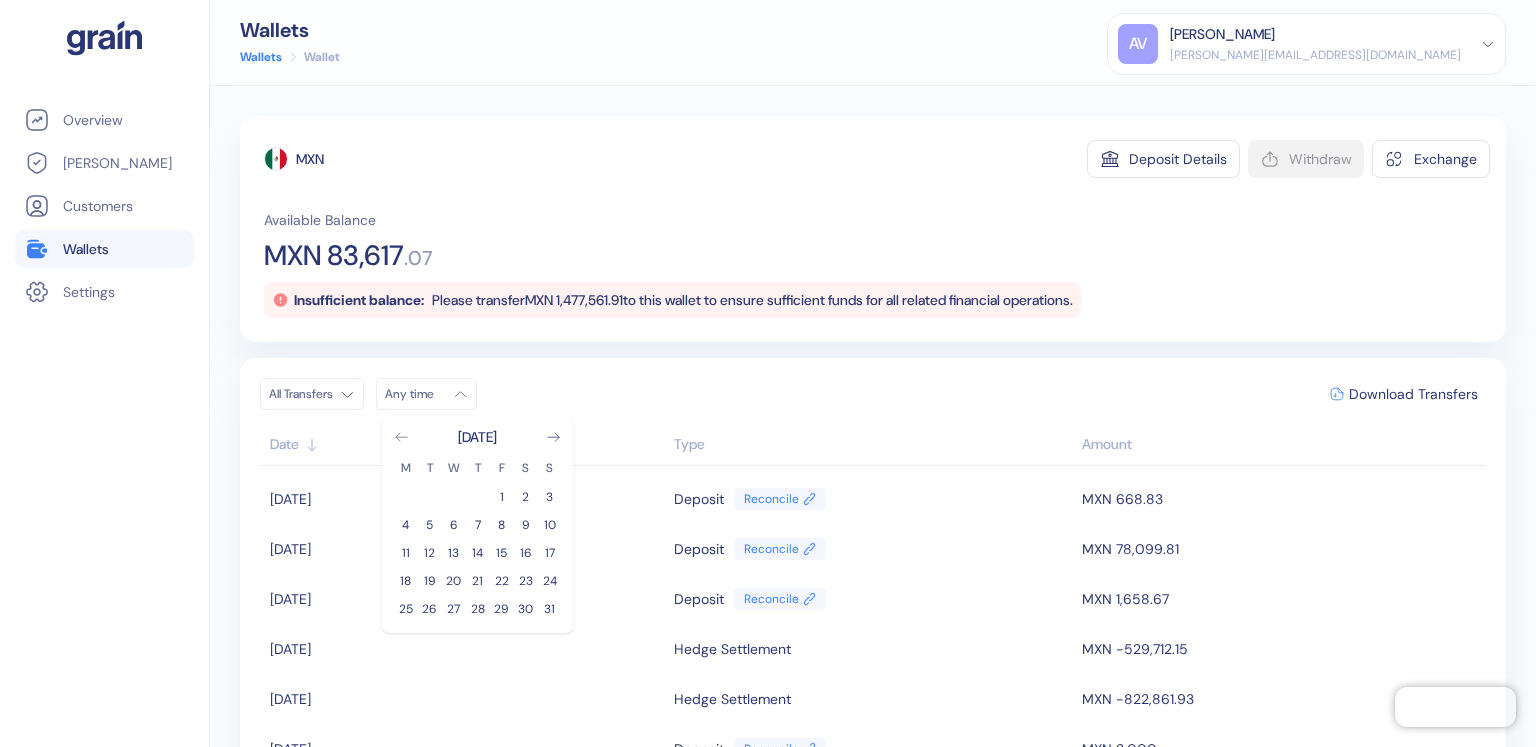 click 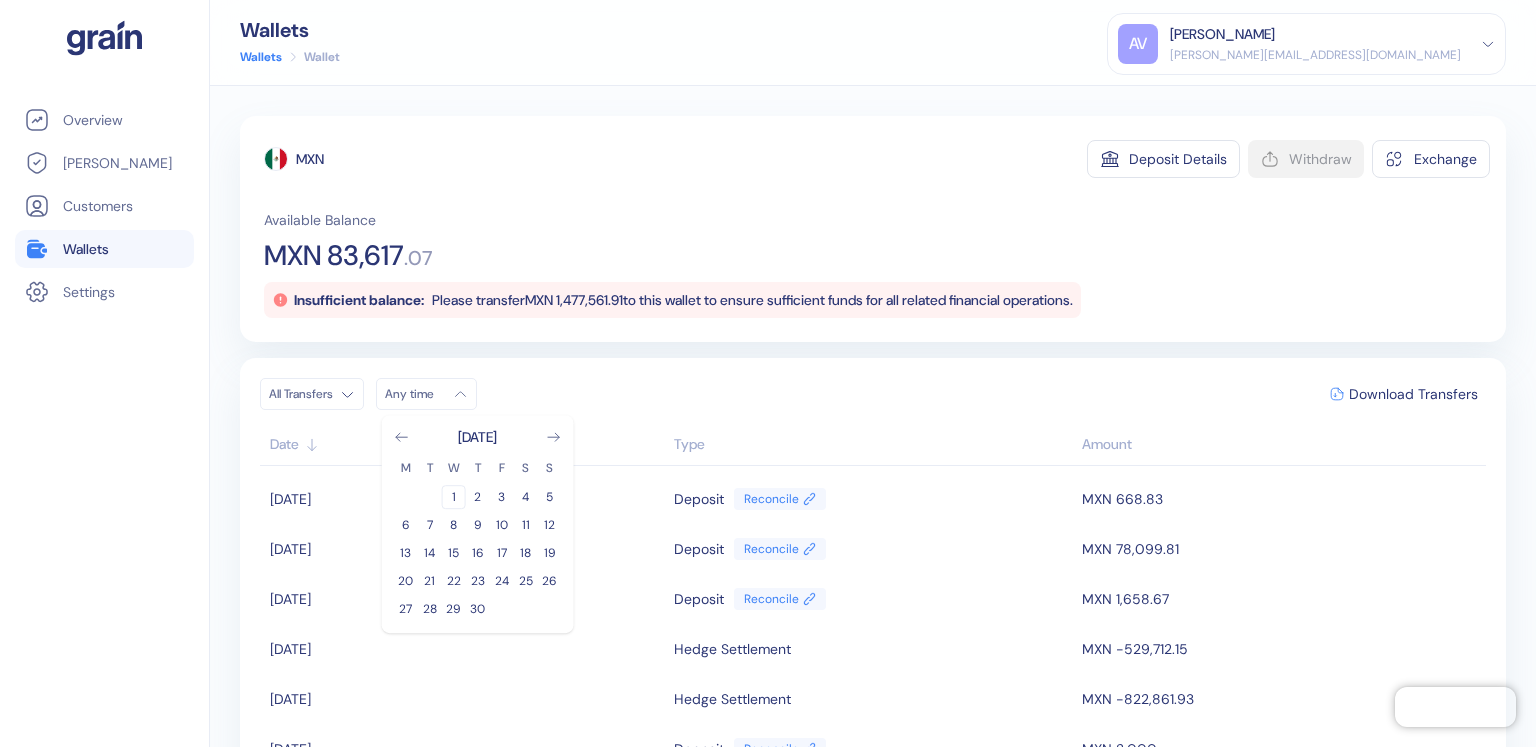 click on "1" at bounding box center [454, 497] 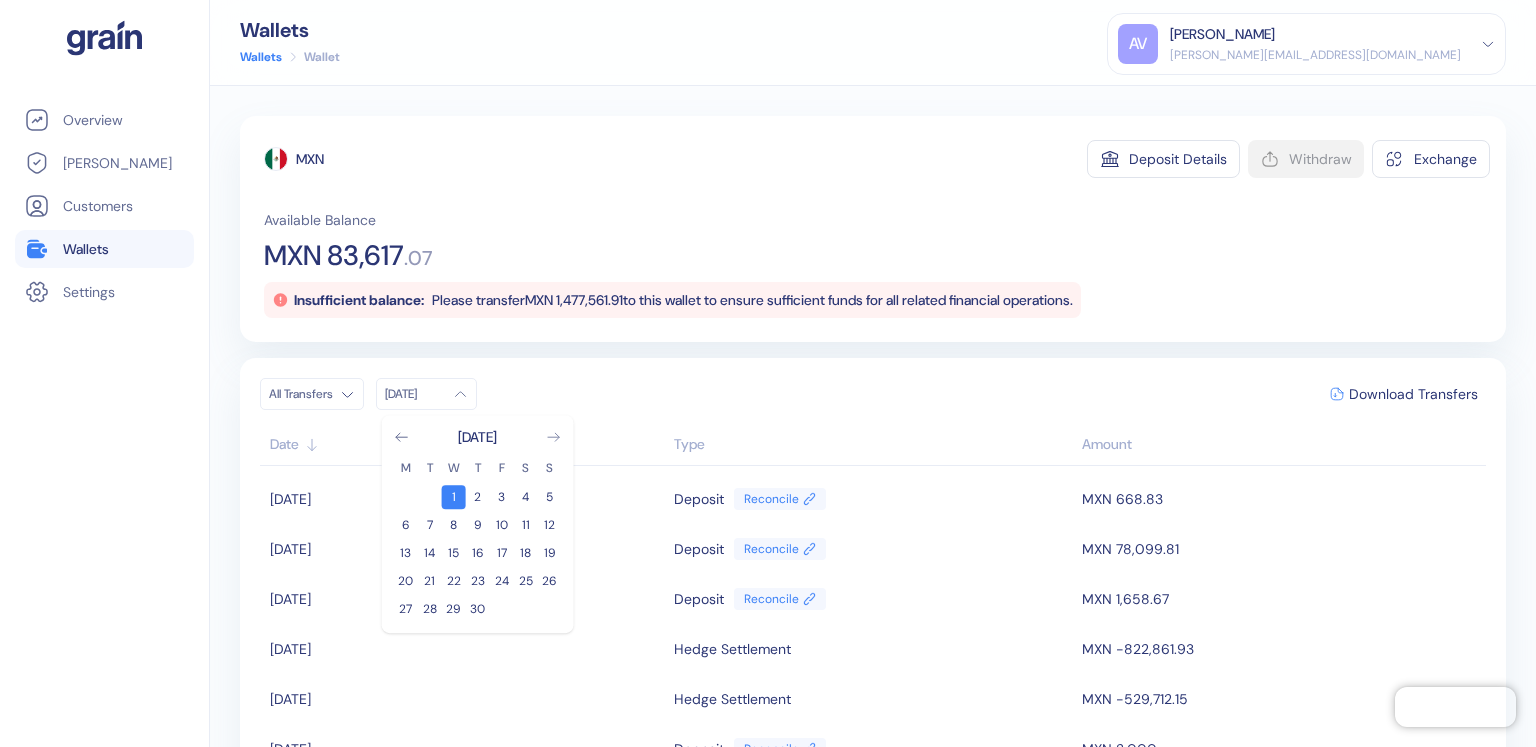 click 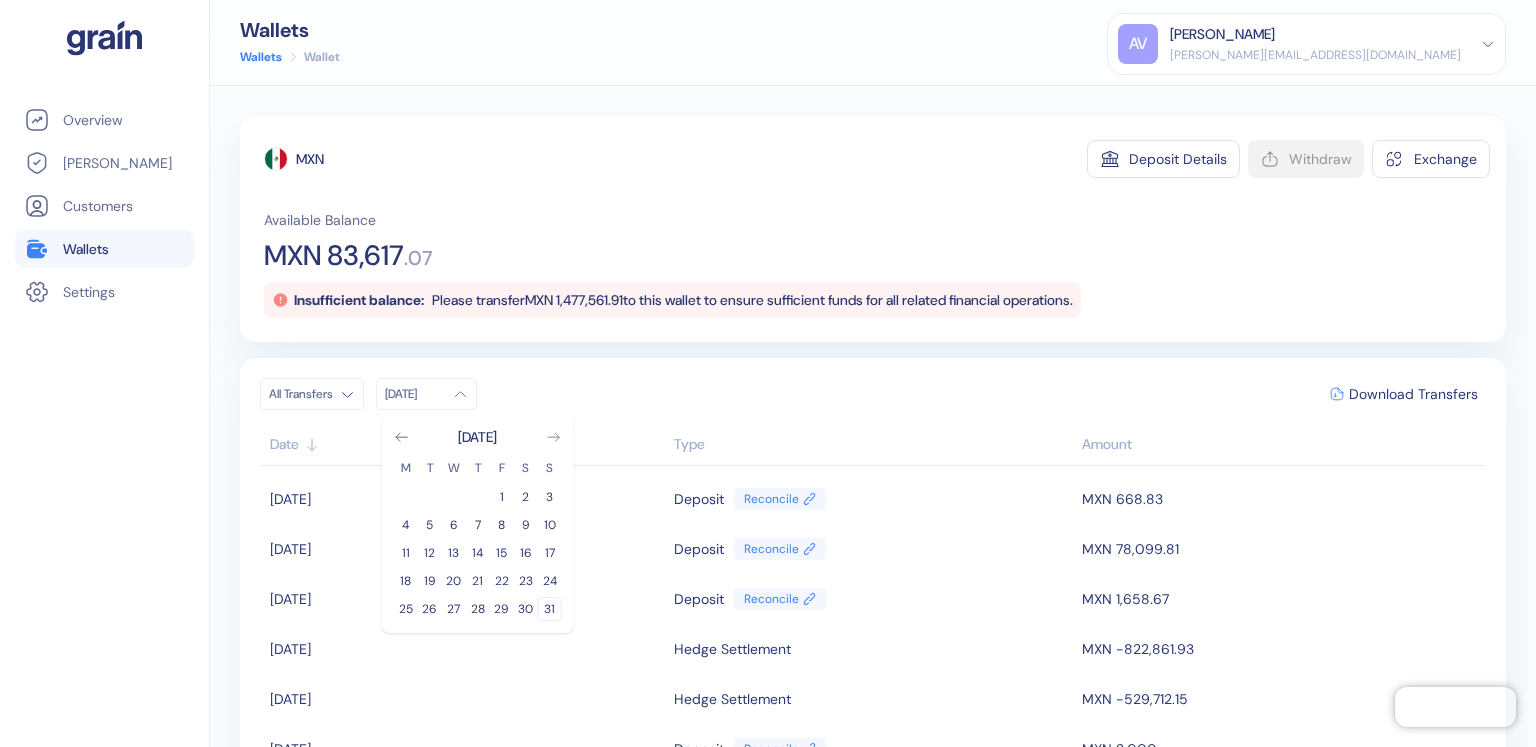 click on "31" at bounding box center (550, 609) 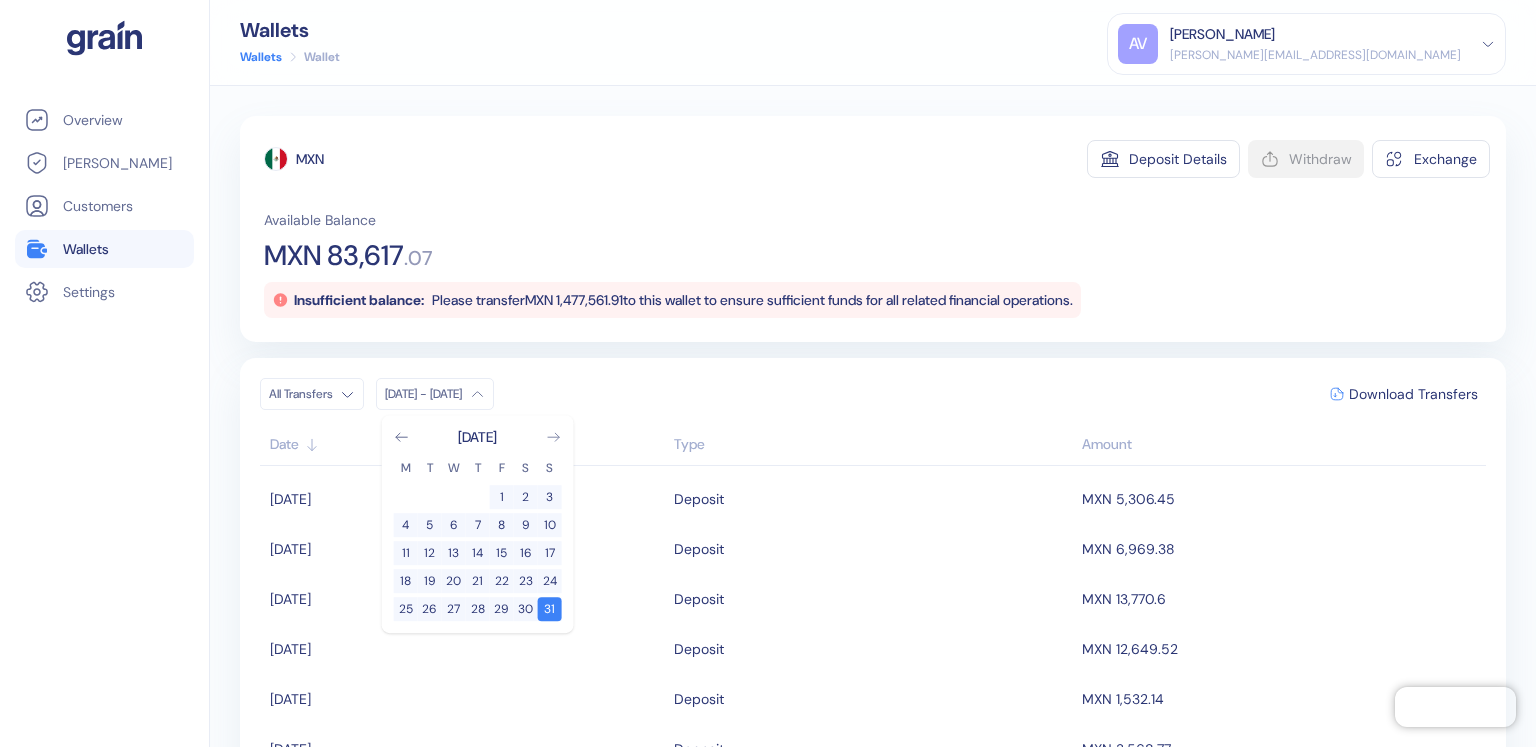 click on "All Transfers [DATE] - Dec [DATE] M T W T F S S 1 2 3 4 5 6 7 8 9 10 11 12 13 14 15 16 17 18 19 20 21 22 23 24 25 26 27 28 29 30 31 Download Transfers" at bounding box center (873, 394) 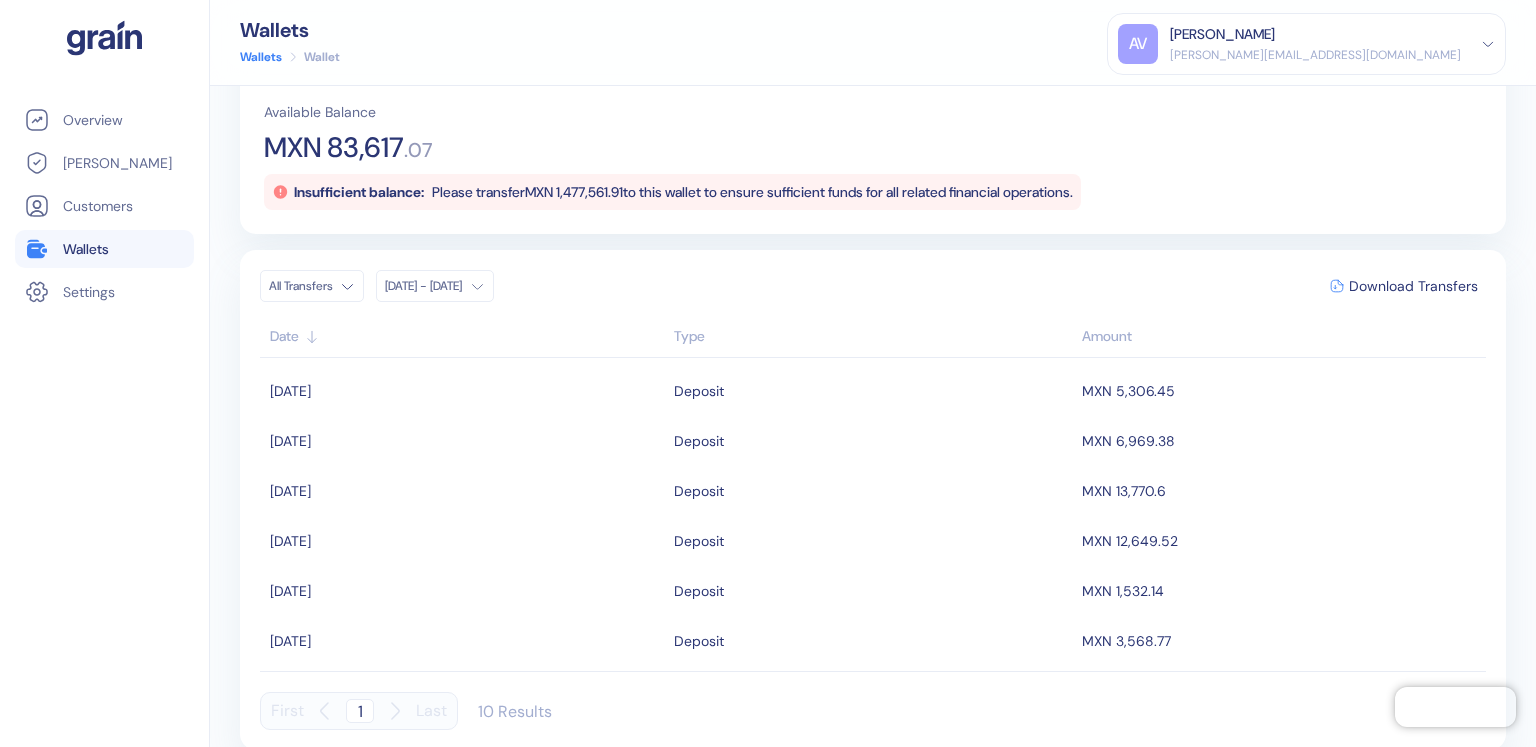 scroll, scrollTop: 110, scrollLeft: 0, axis: vertical 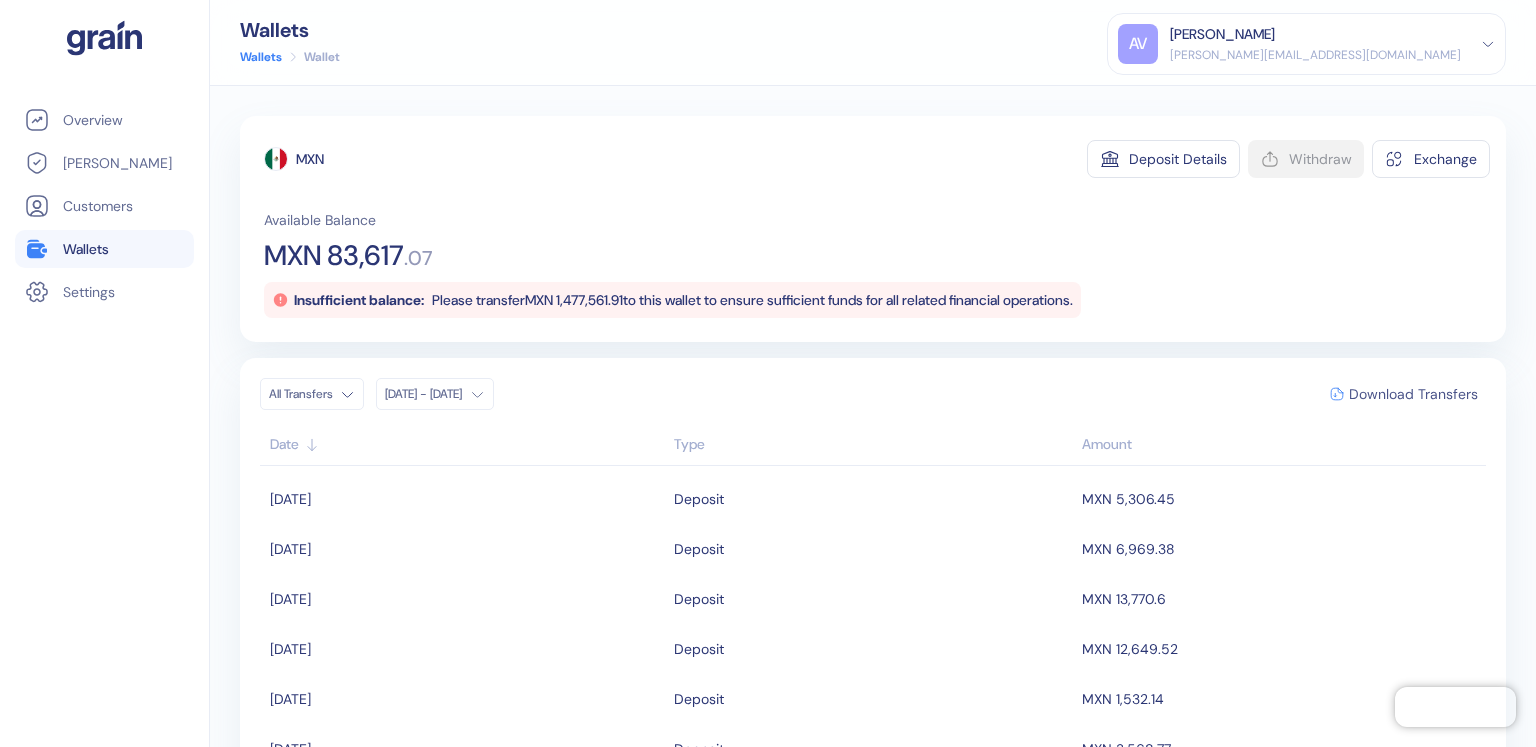 click on "Download Transfers" at bounding box center [1413, 394] 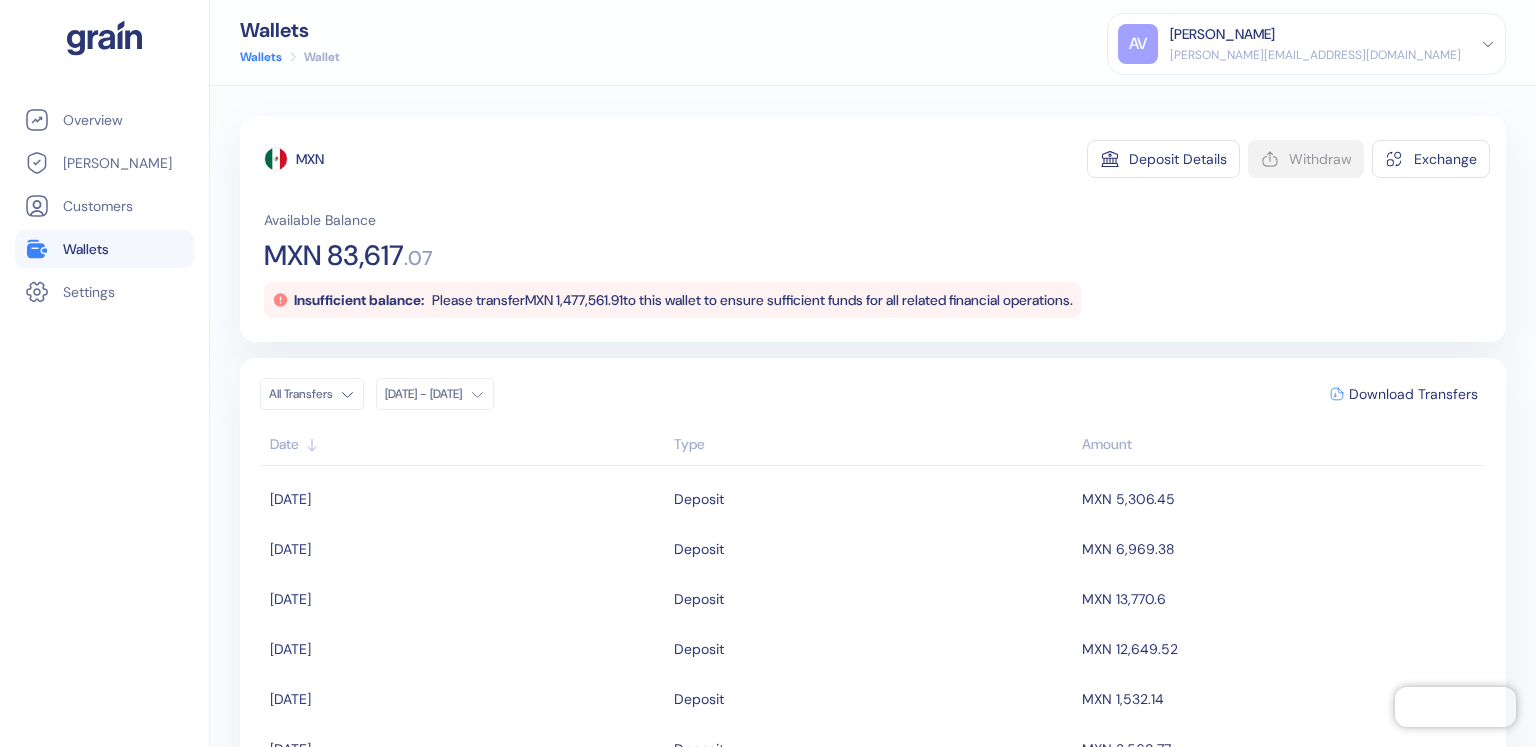 click on "Pingdom Check: App Online Overview [PERSON_NAME] Customers Wallets Settings Wallets Wallets Wallet AV [PERSON_NAME] [PERSON_NAME][EMAIL_ADDRESS][DOMAIN_NAME] Sign Out MXN Deposit Details Withdraw Exchange Available Balance MXN 83,617 . 07 Insufficient balance: Please transfer  MXN   1,477,561.91  to this wallet to ensure sufficient funds for all related financial operations. All Transfers [DATE] - [DATE] Download Transfers Date Type Amount [DATE] Deposit MXN 5,306.45 [DATE] Deposit MXN 6,969.38 [DATE] Deposit MXN 13,770.6 [DATE] Deposit MXN 12,649.52 [DATE] Deposit MXN 1,532.14 [DATE] Deposit MXN 3,568.77 [DATE] Deposit MXN 10 [DATE] Deposit MXN 10 [DATE] Deposit MXN 10 [DATE] Deposit MXN 4.01 First 1 Last  10 Results" at bounding box center (768, 373) 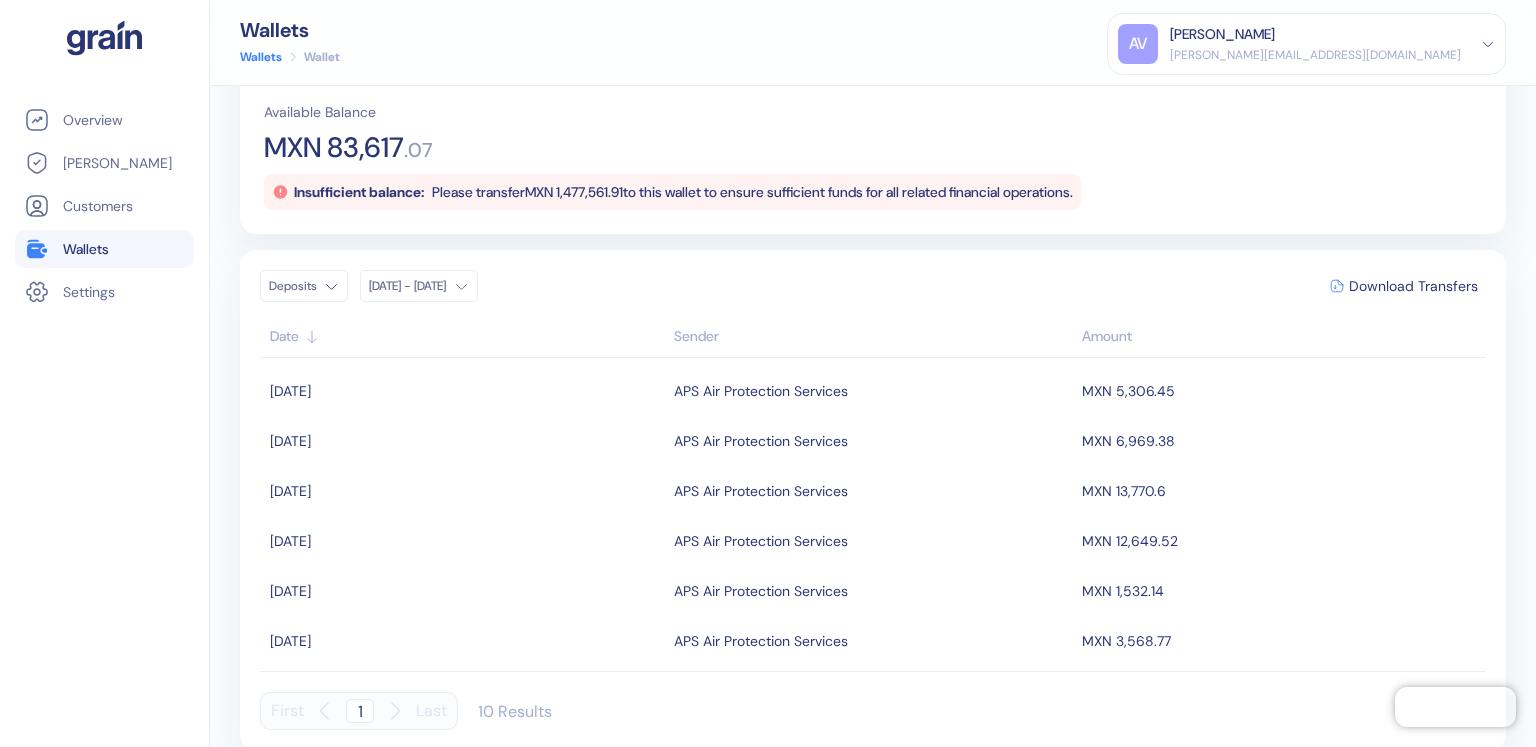 scroll, scrollTop: 110, scrollLeft: 0, axis: vertical 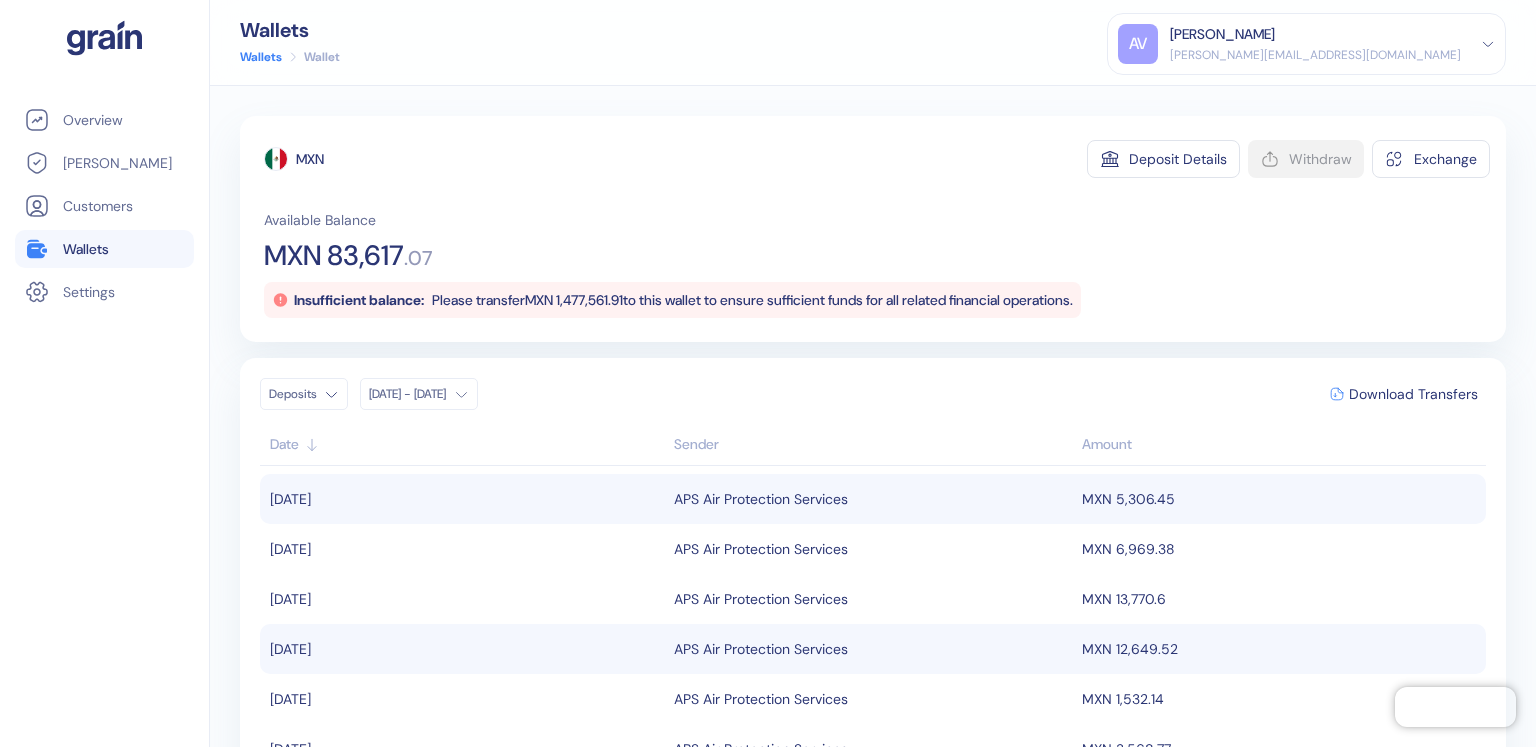 click on "APS Air Protection Services" at bounding box center (761, 499) 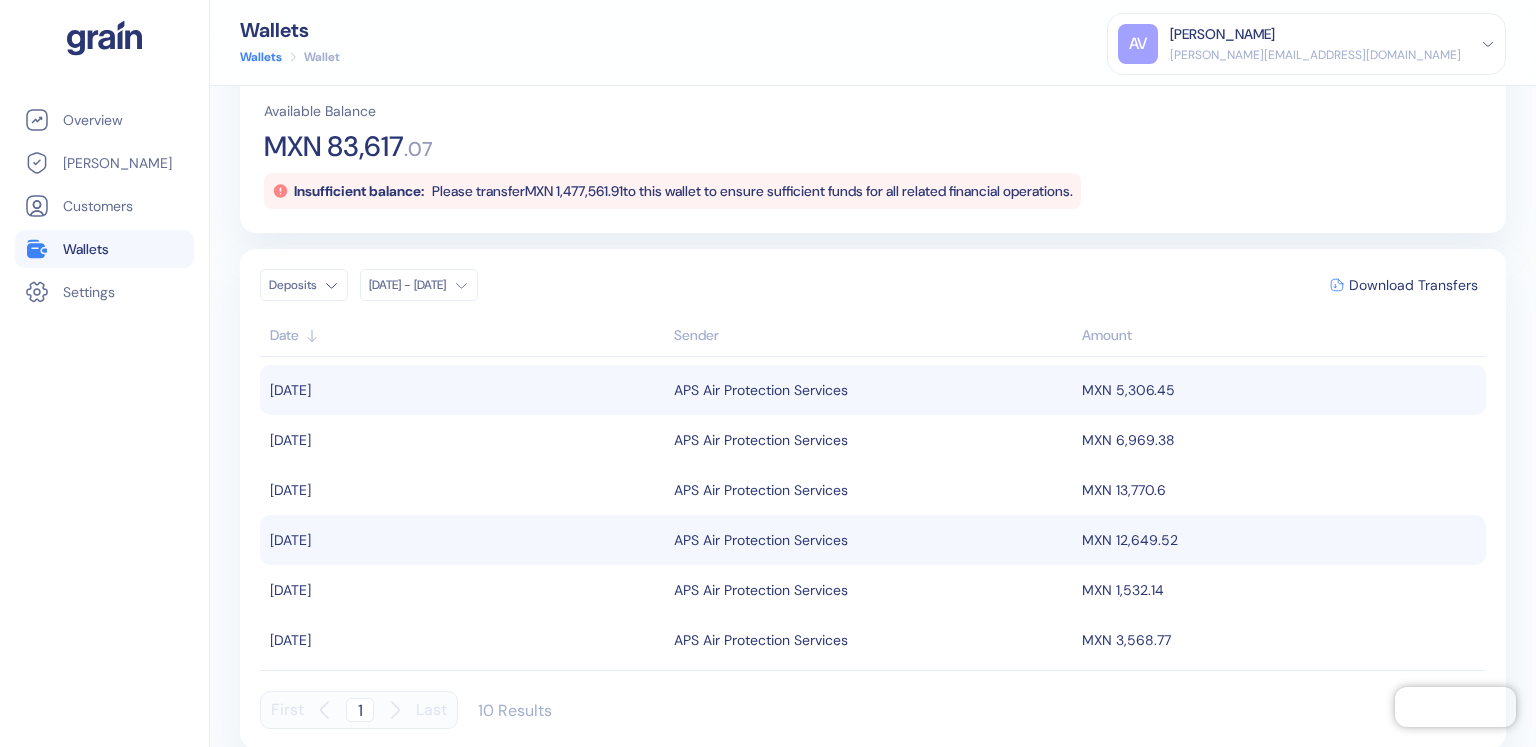 scroll, scrollTop: 110, scrollLeft: 0, axis: vertical 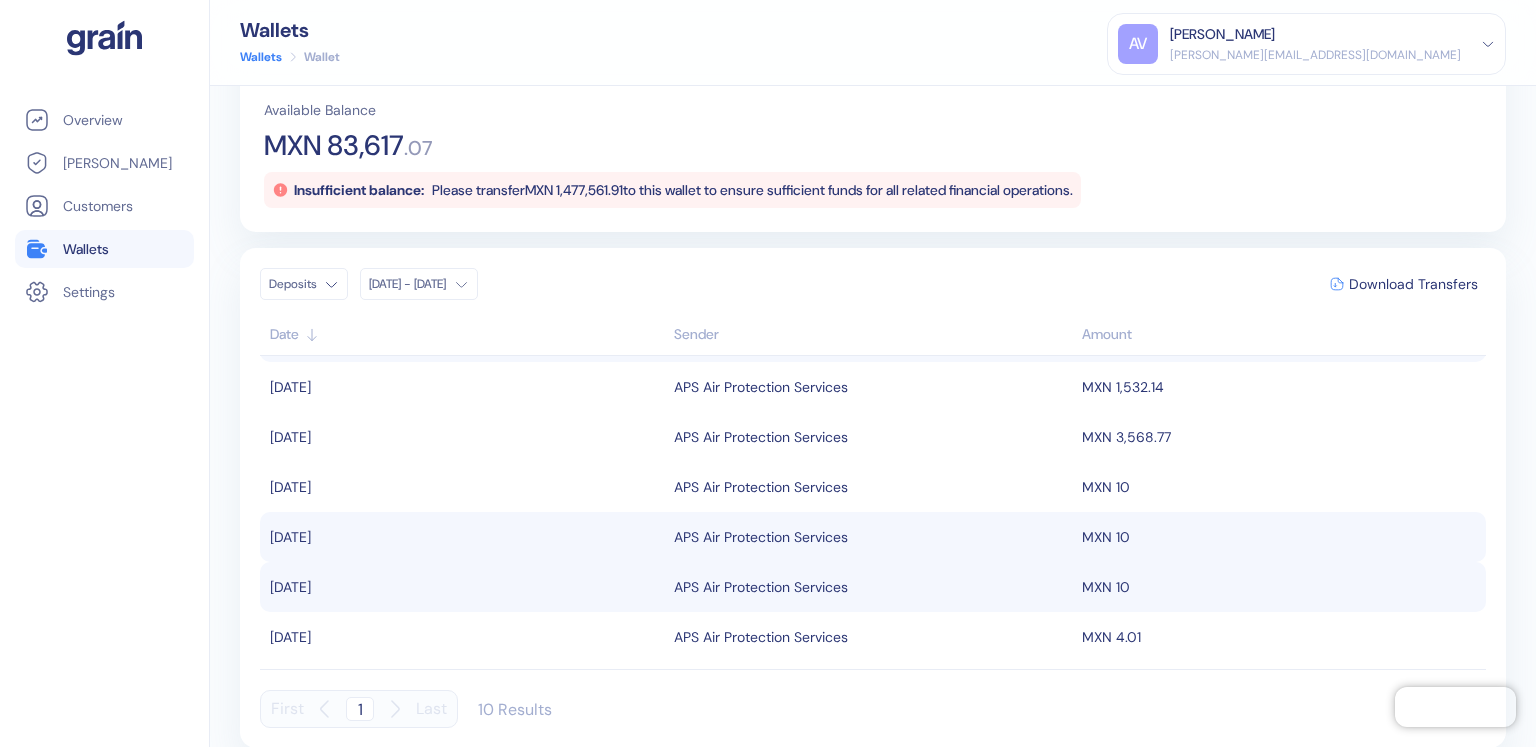 click on "APS Air Protection Services" at bounding box center (761, 537) 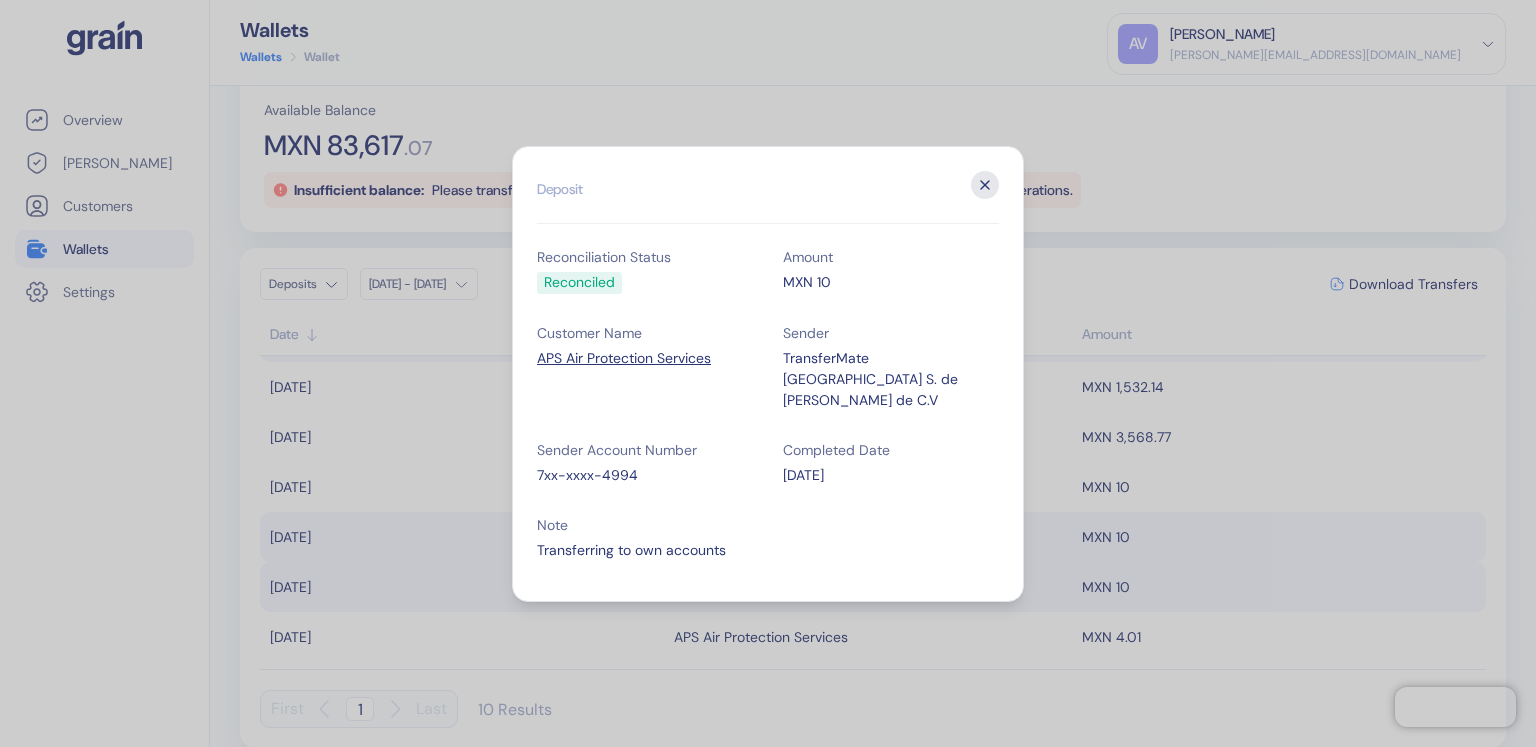 click 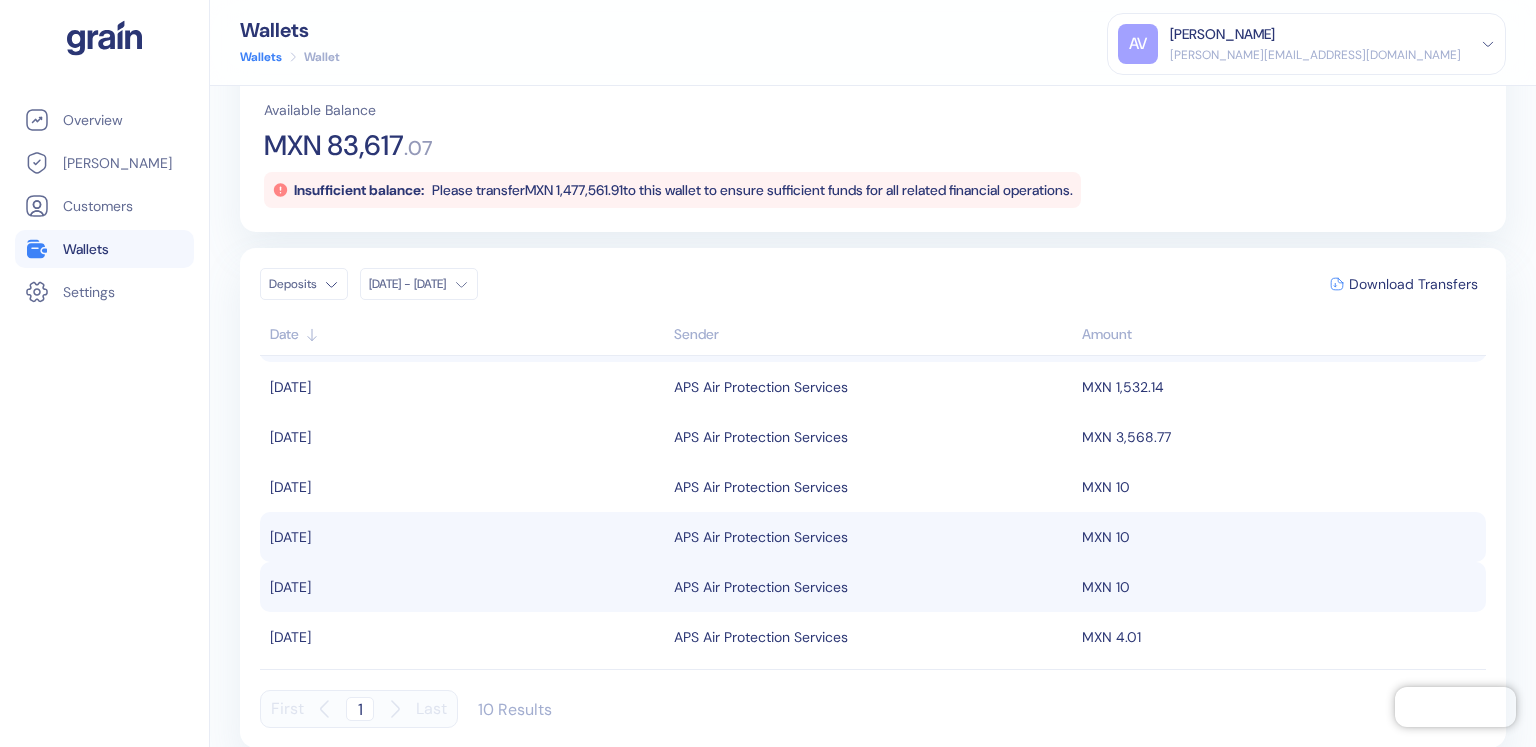 click on "APS Air Protection Services" at bounding box center (761, 587) 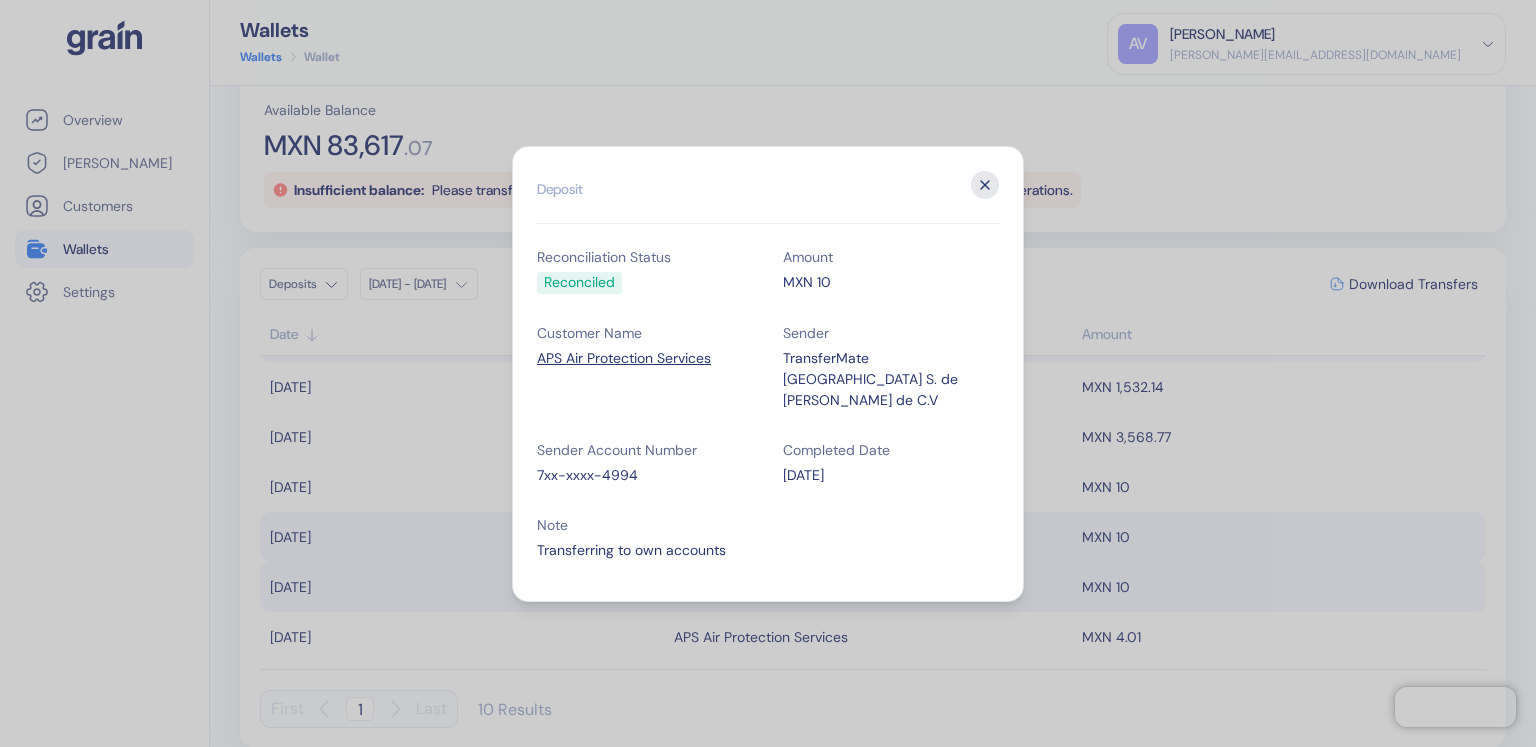 click 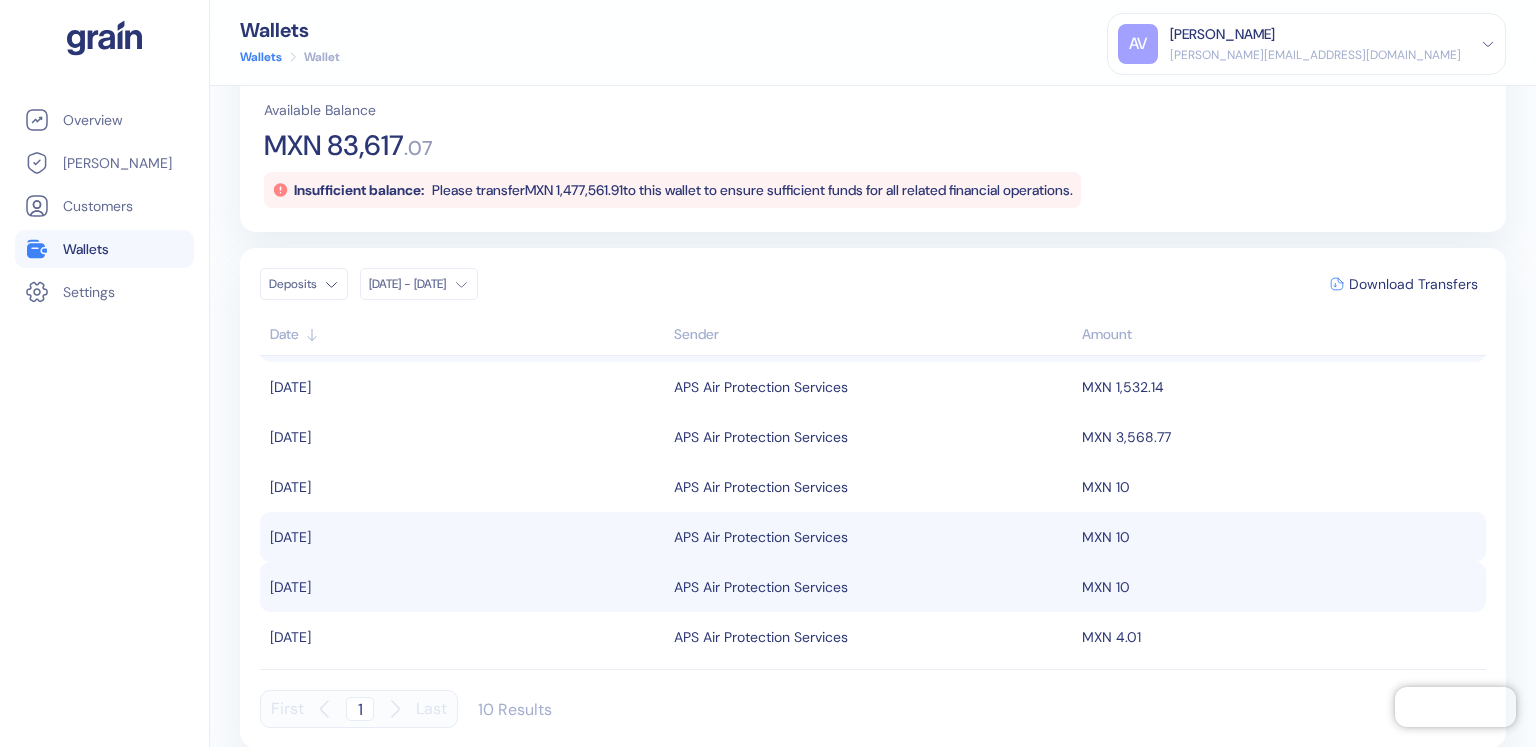 click on "[PERSON_NAME][EMAIL_ADDRESS][DOMAIN_NAME]" at bounding box center (1315, 55) 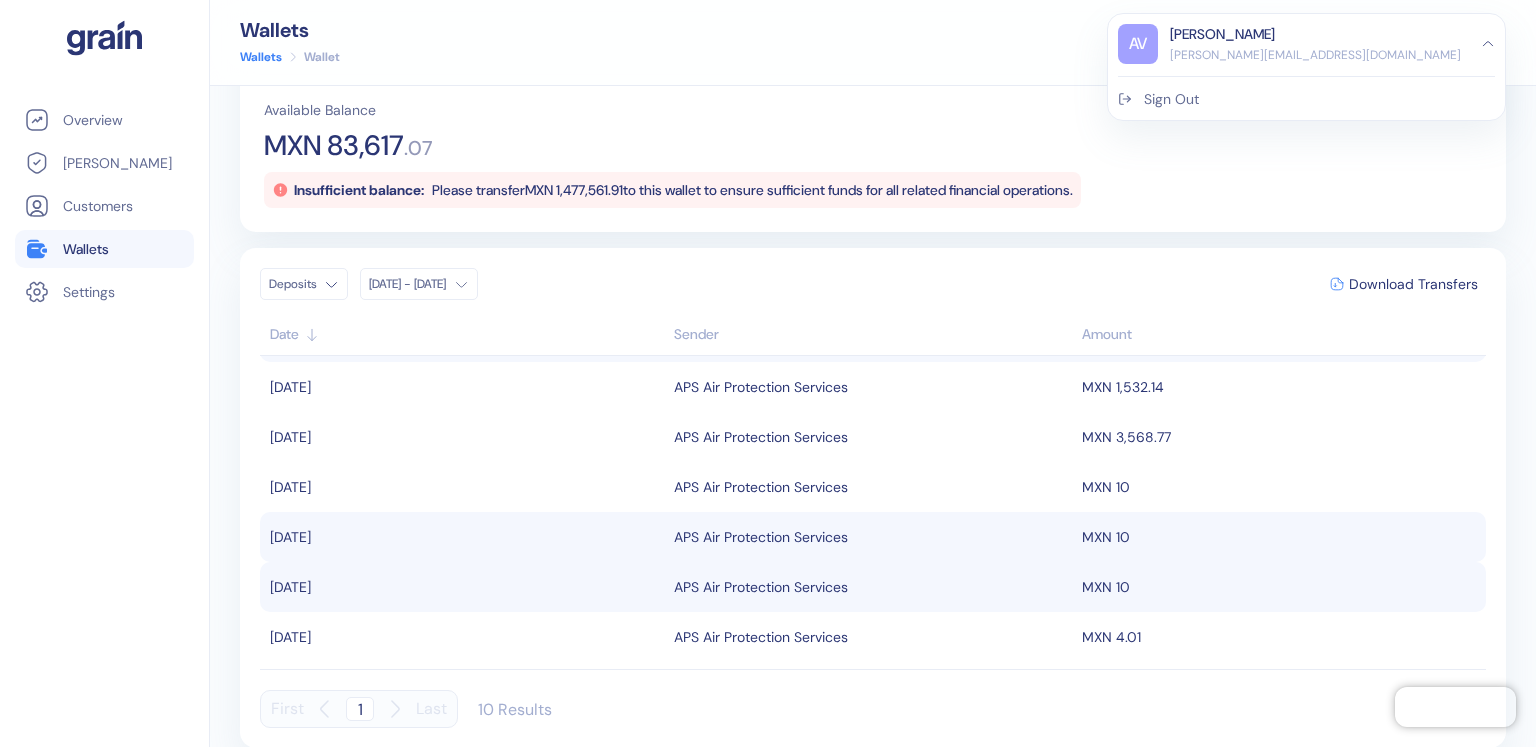 drag, startPoint x: 1296, startPoint y: 102, endPoint x: 1116, endPoint y: 8, distance: 203.0665 